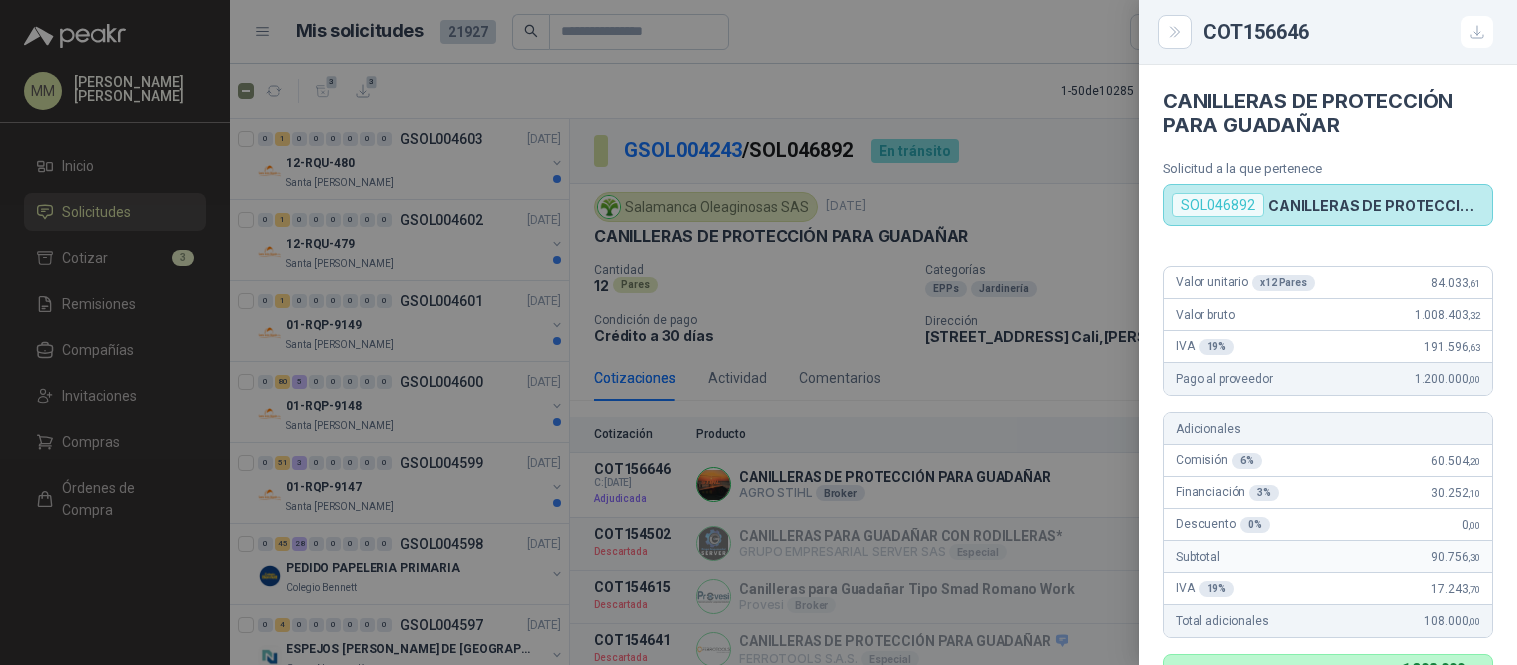 scroll, scrollTop: 0, scrollLeft: 0, axis: both 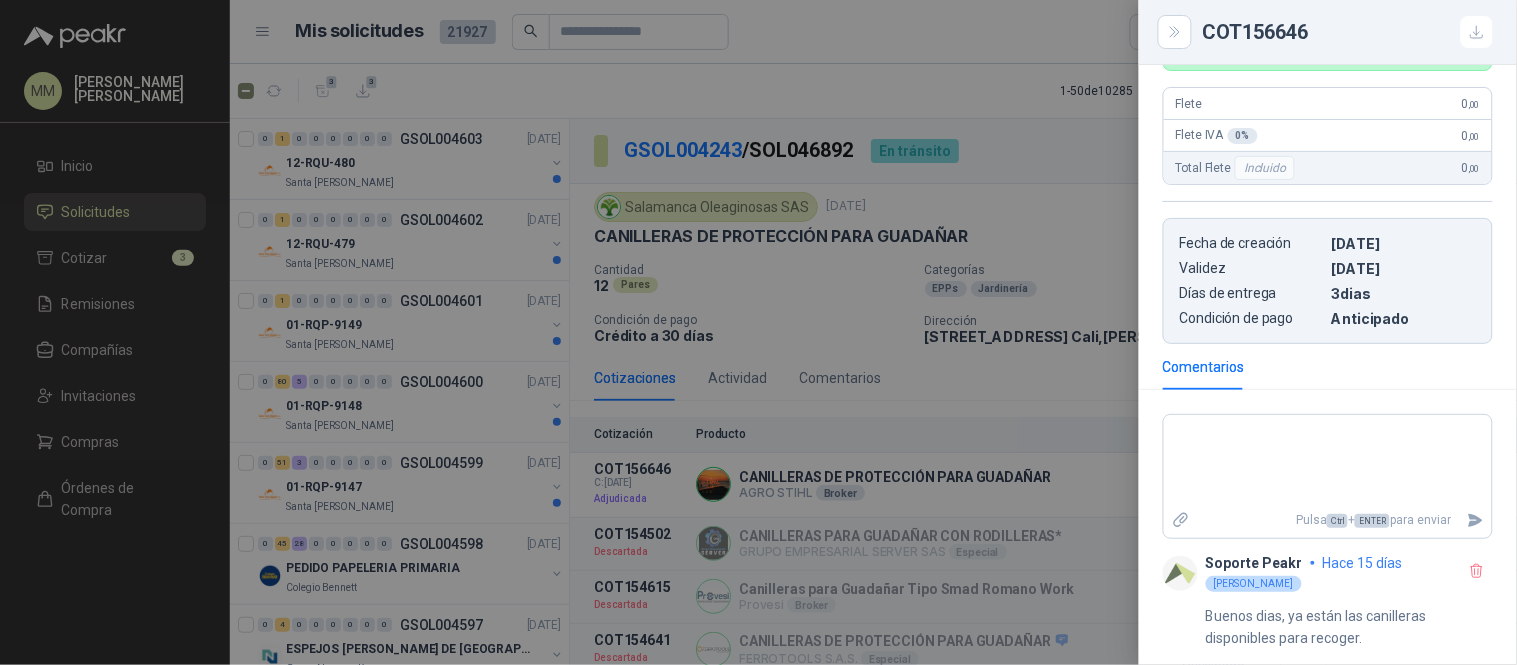 click at bounding box center (758, 332) 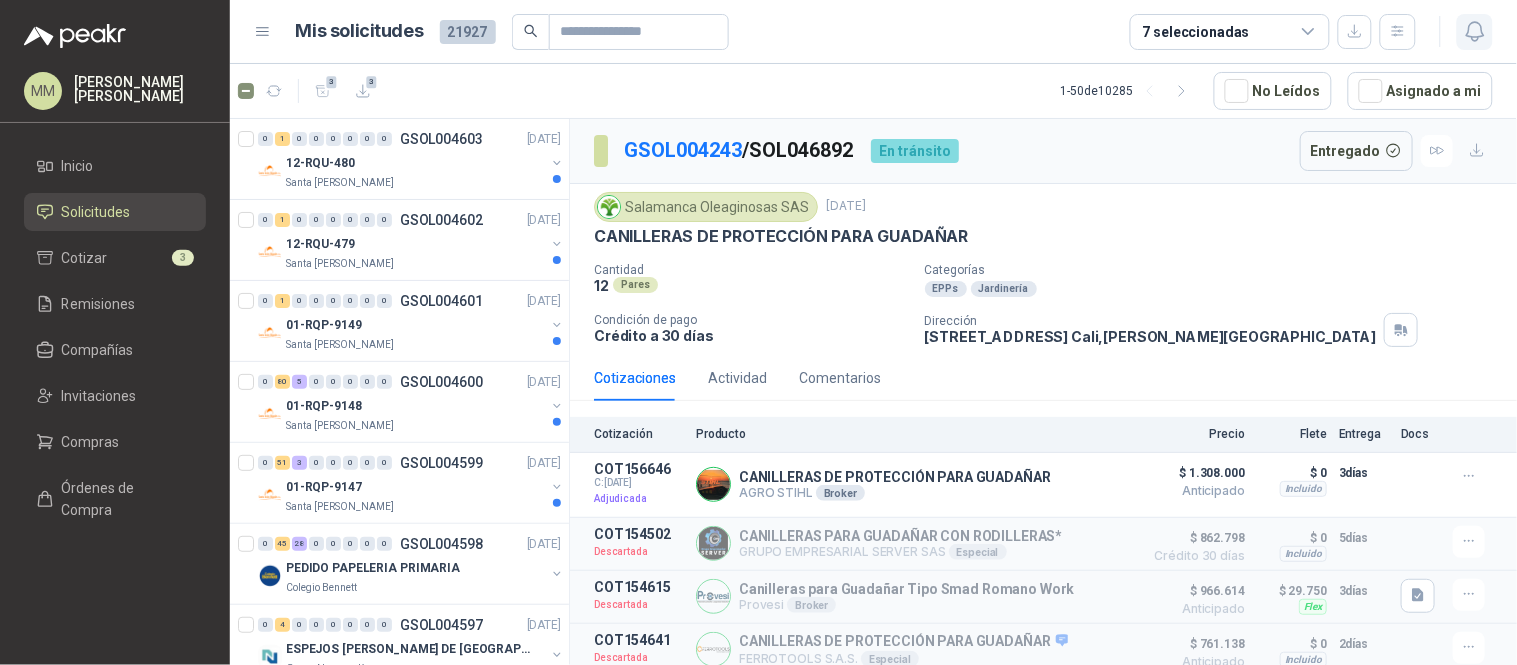 click 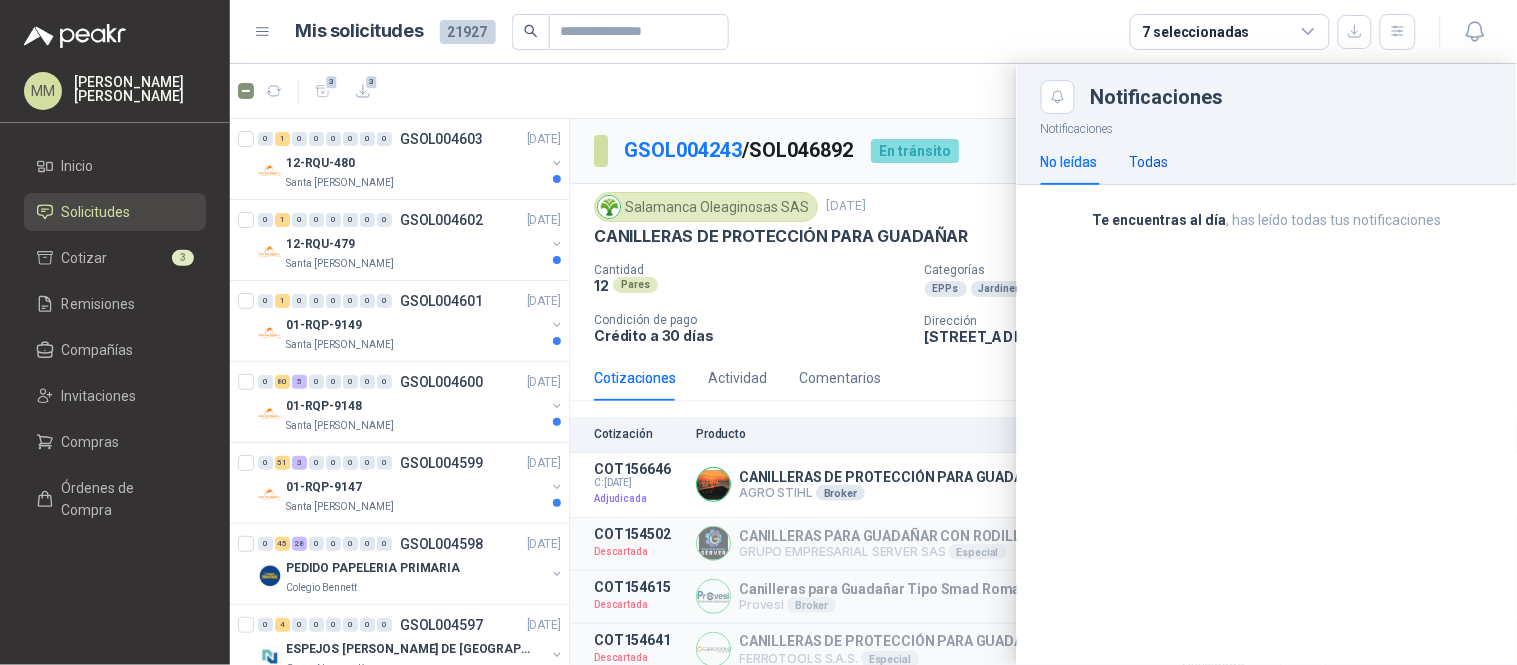 click on "Todas" at bounding box center (1149, 162) 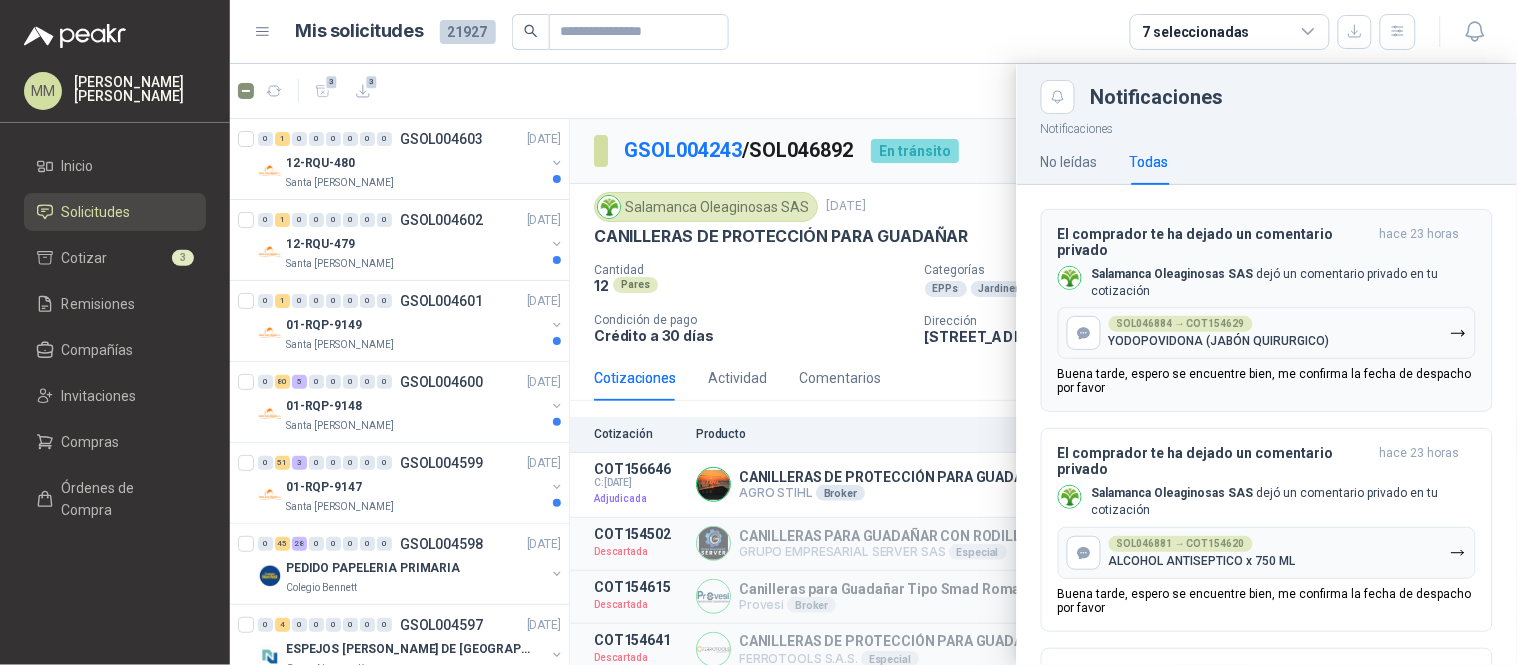 click on "YODOPOVIDONA (JABÓN QUIRURGICO)" at bounding box center [1219, 341] 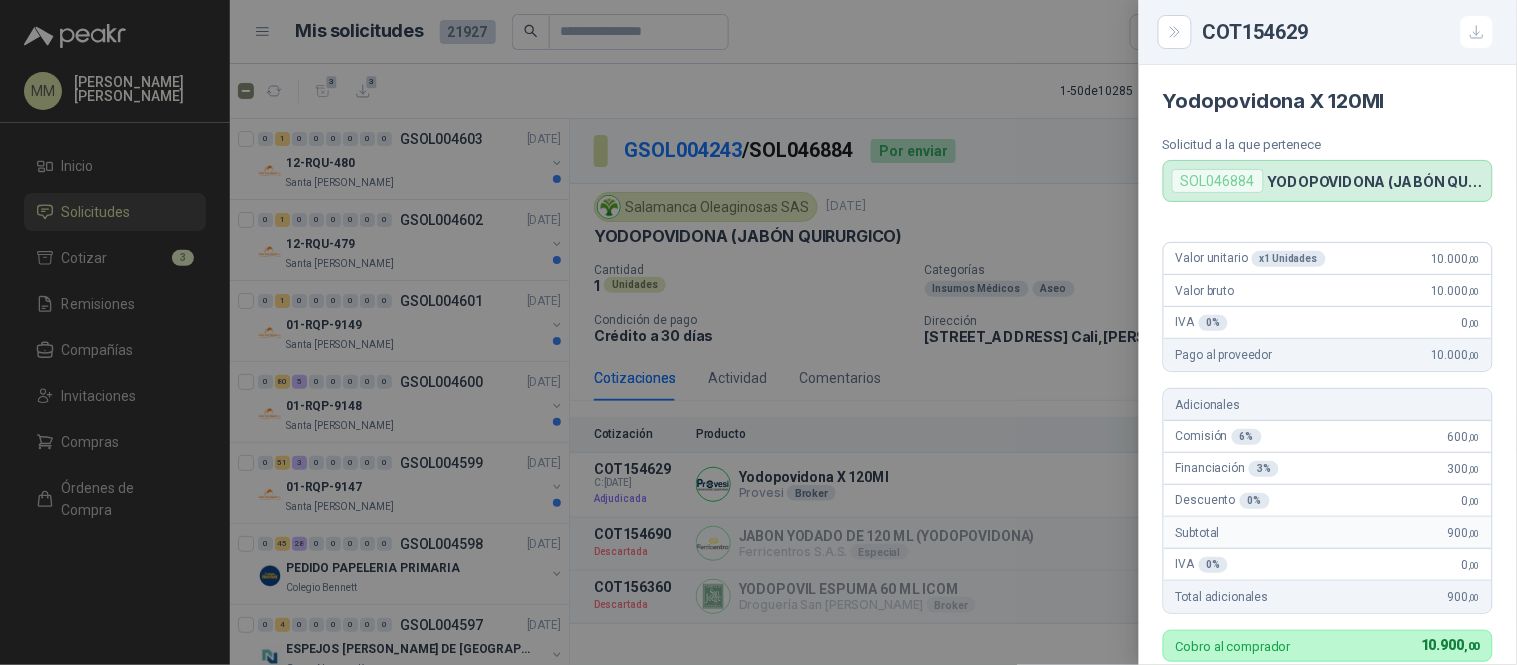 click at bounding box center [758, 332] 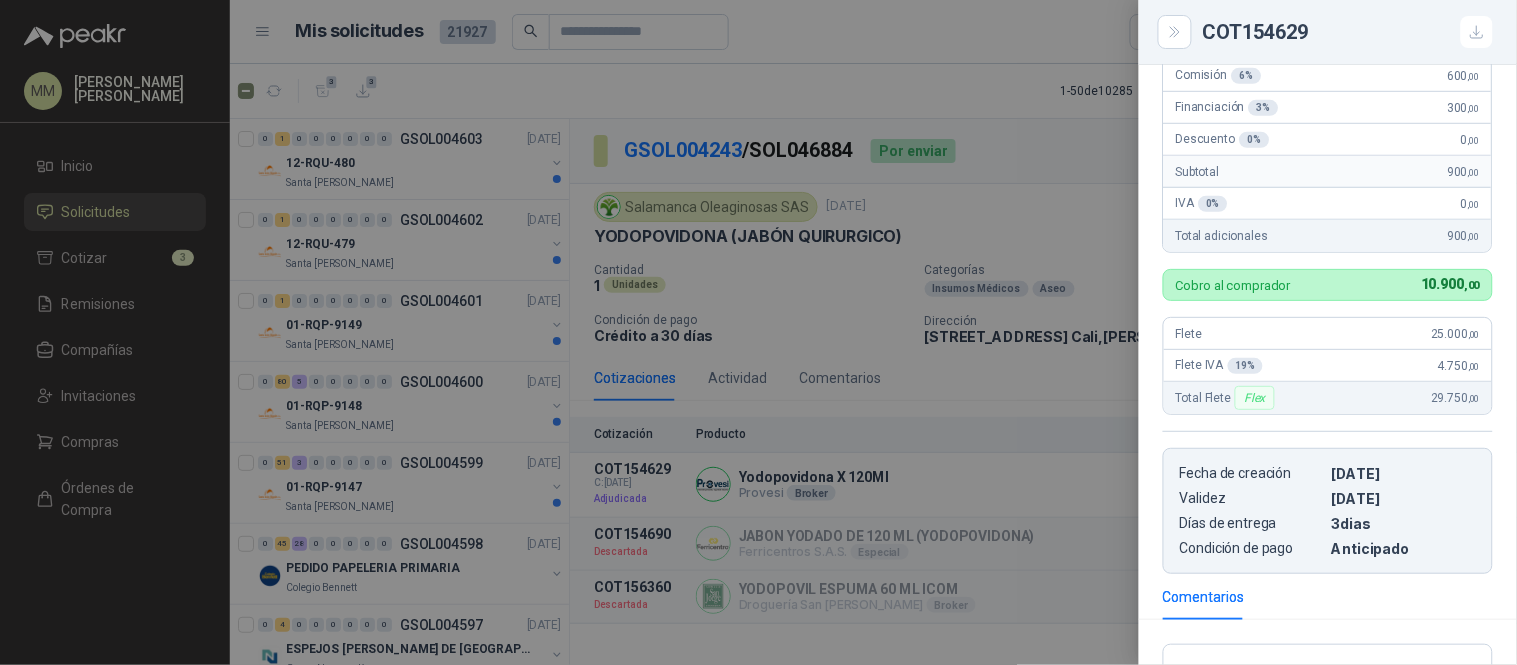 click at bounding box center [758, 332] 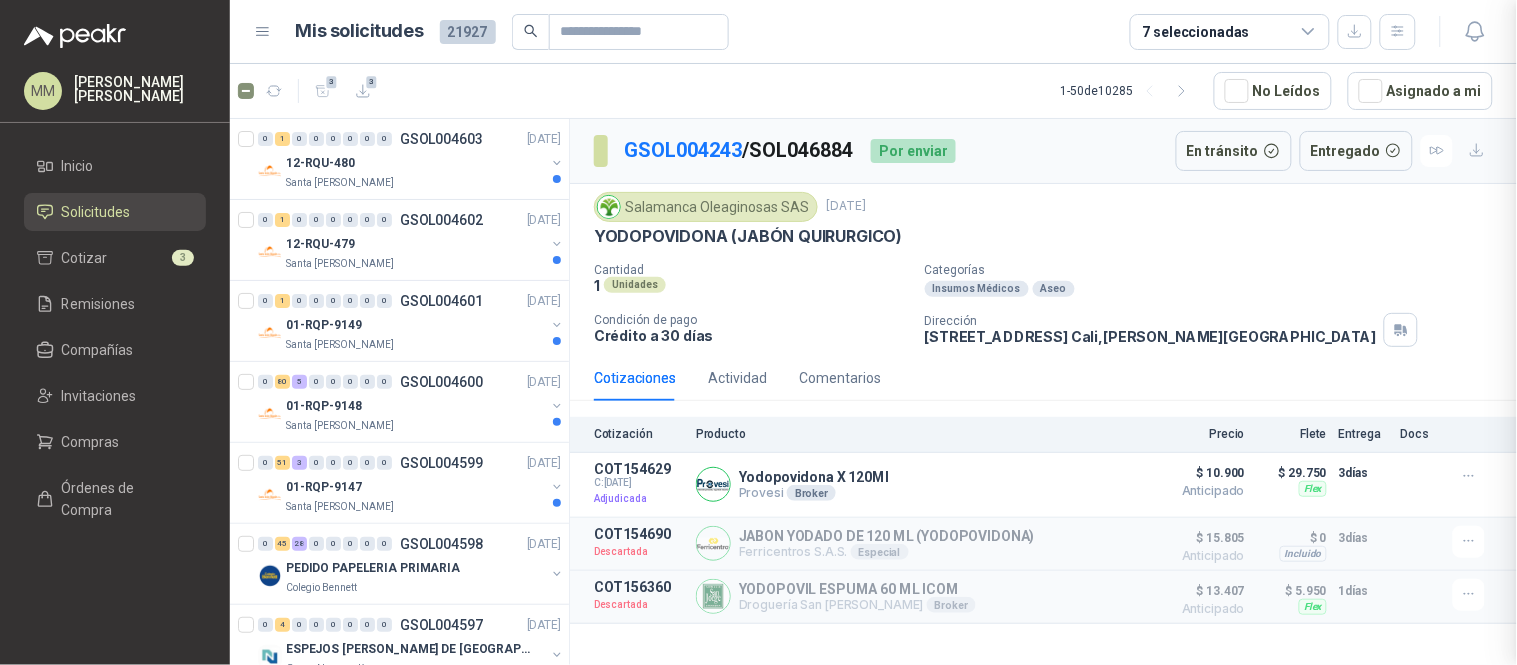 scroll, scrollTop: 607, scrollLeft: 0, axis: vertical 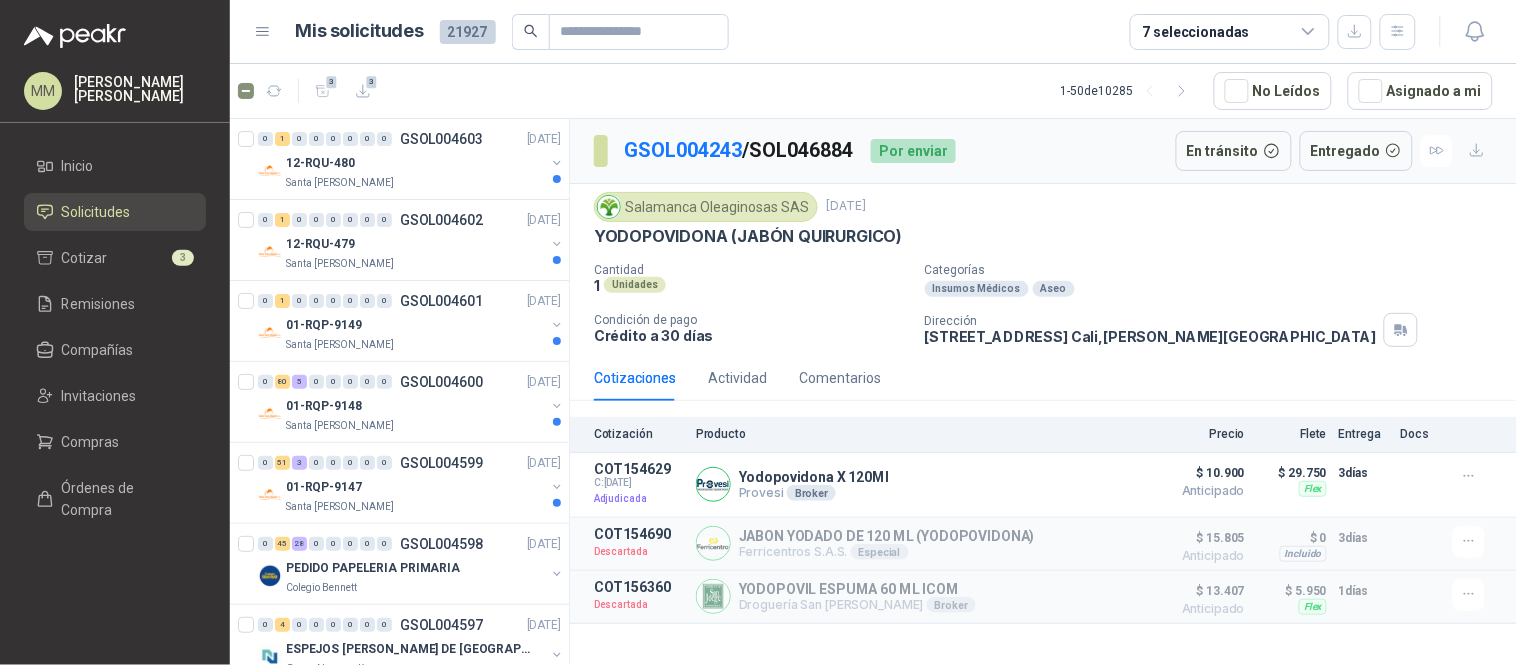 click on "Yodopovidona X 120Ml" at bounding box center [814, 477] 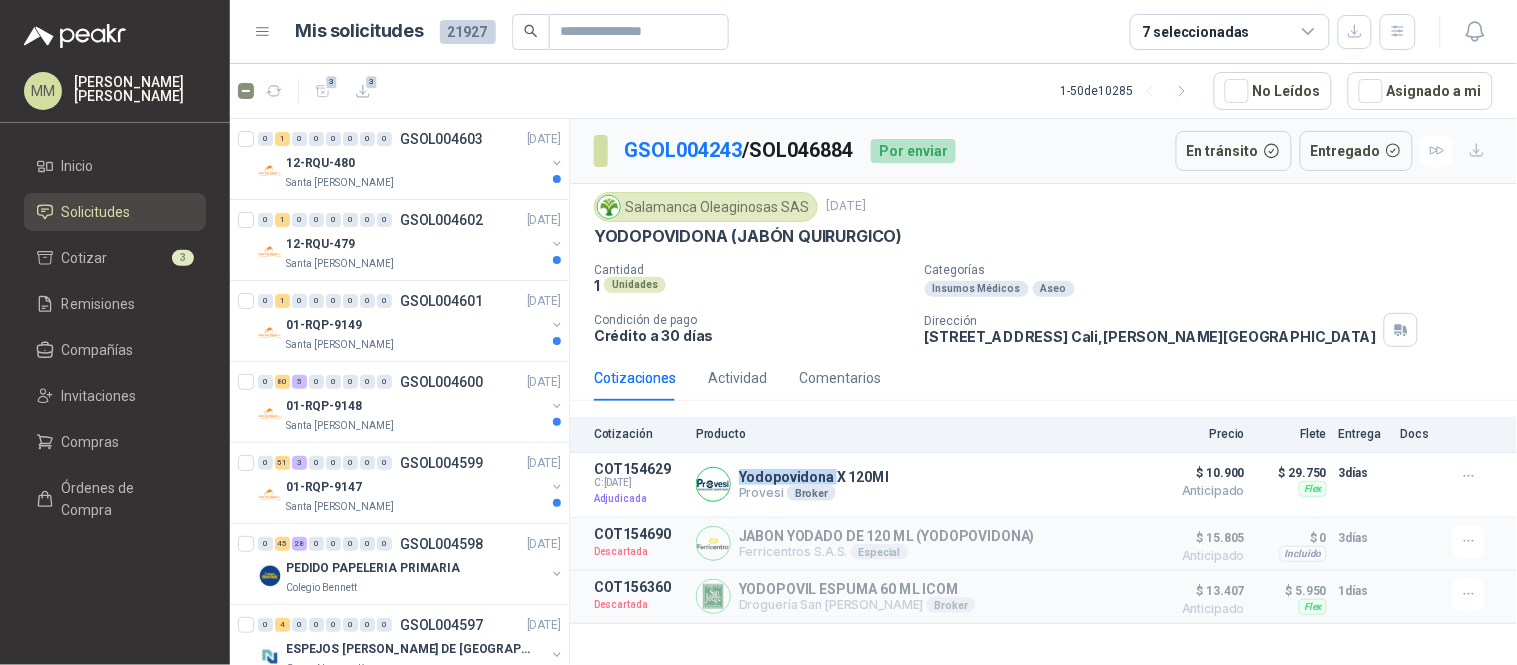 click on "Yodopovidona X 120Ml" at bounding box center [814, 477] 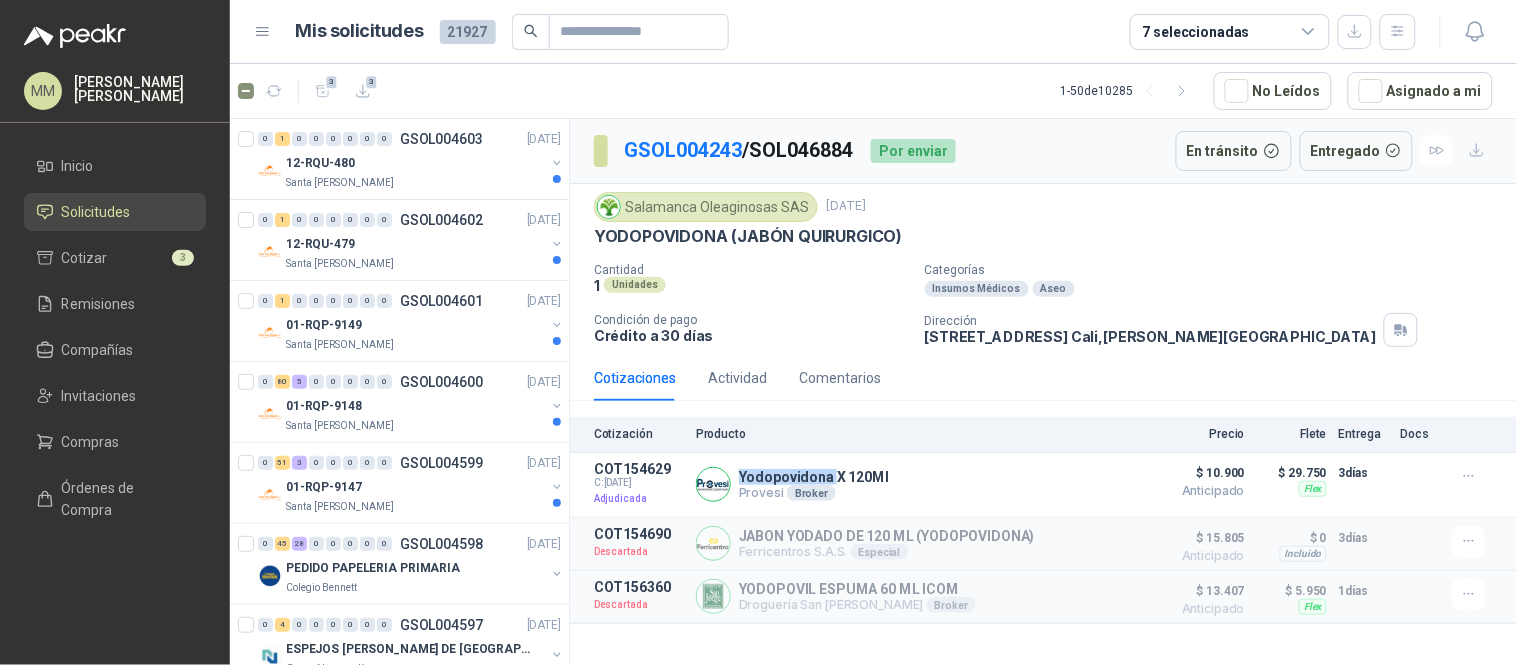 click on "Yodopovidona X 120Ml" at bounding box center (814, 477) 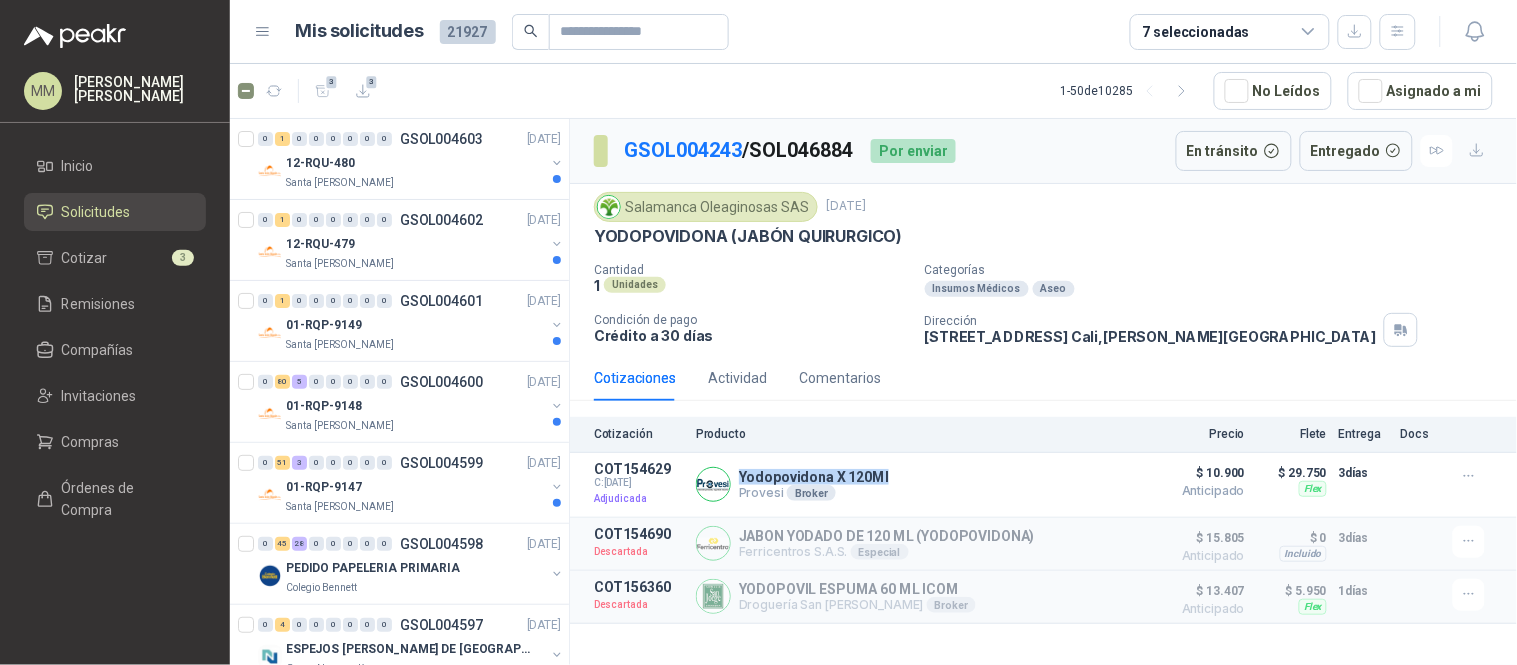 click on "Yodopovidona X 120Ml" at bounding box center [814, 477] 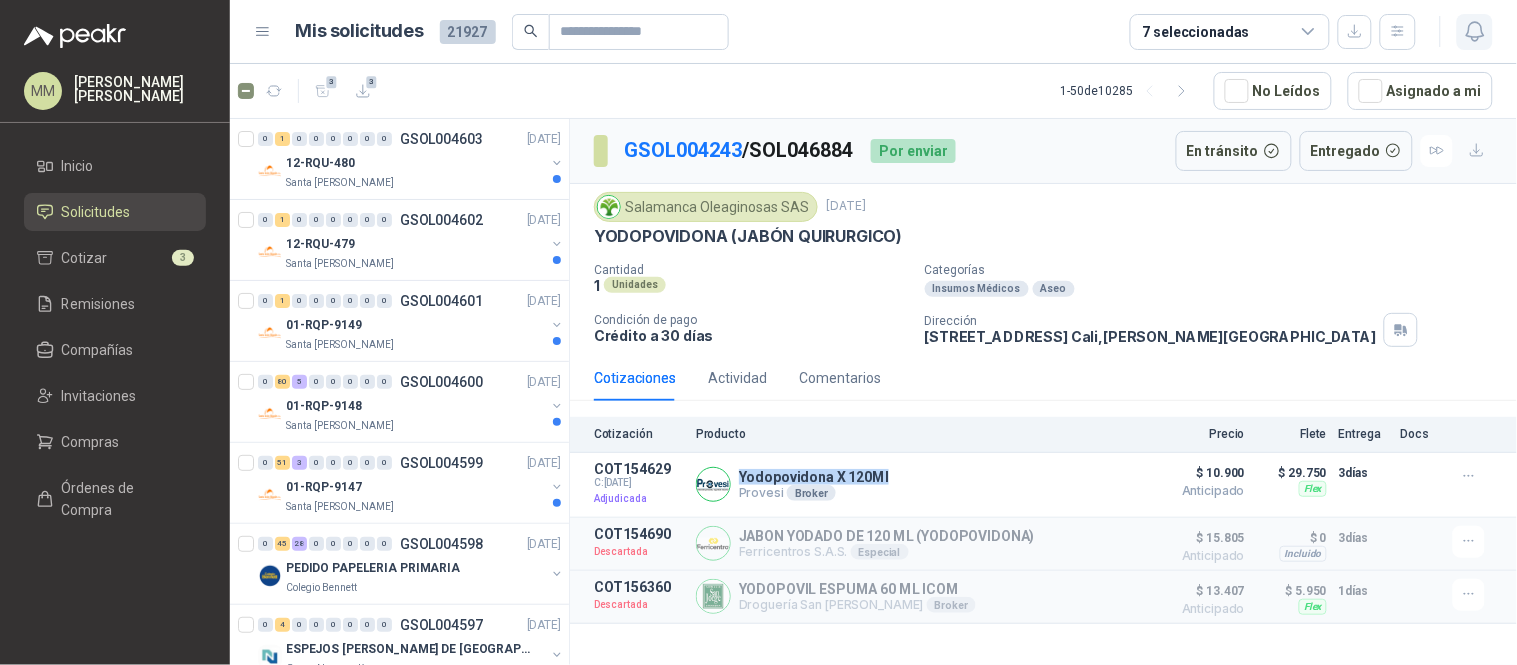 click 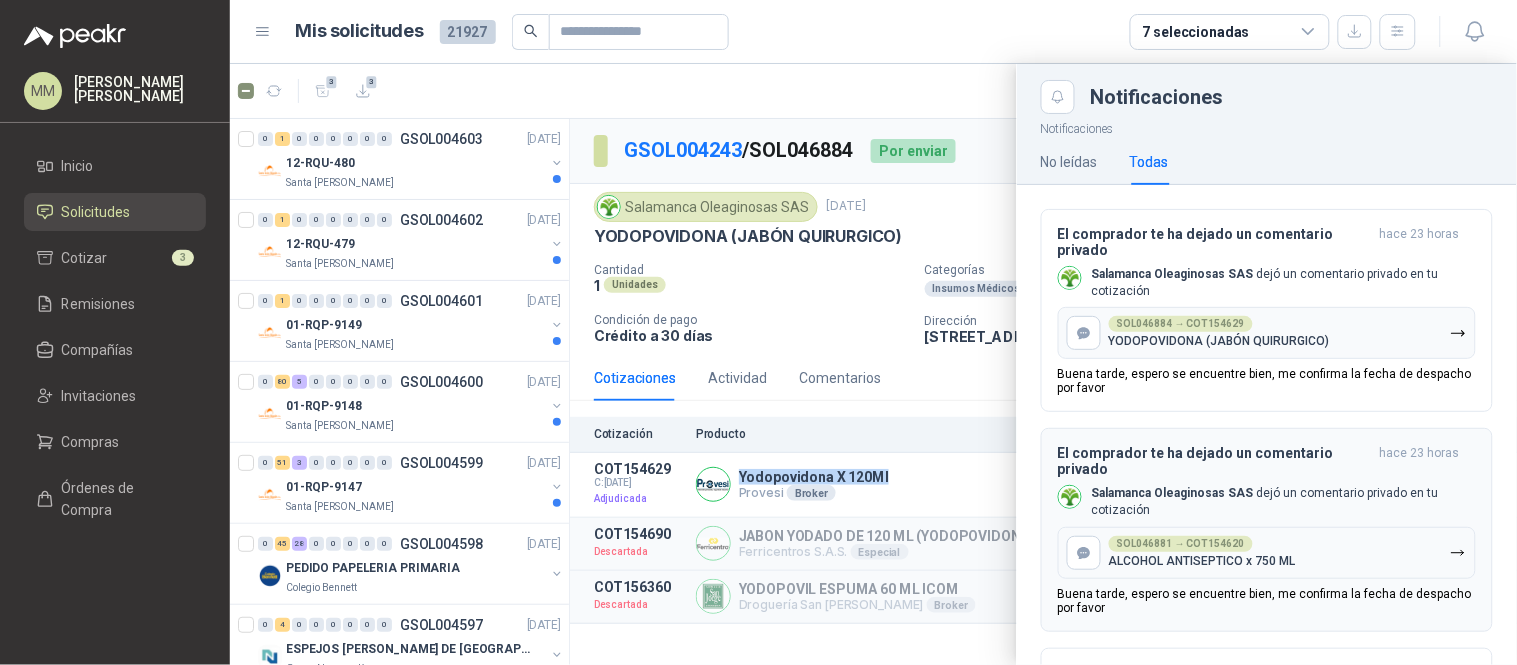 click on "SOL046881 → COT154620 ALCOHOL ANTISEPTICO x 750 ML" at bounding box center [1202, 552] 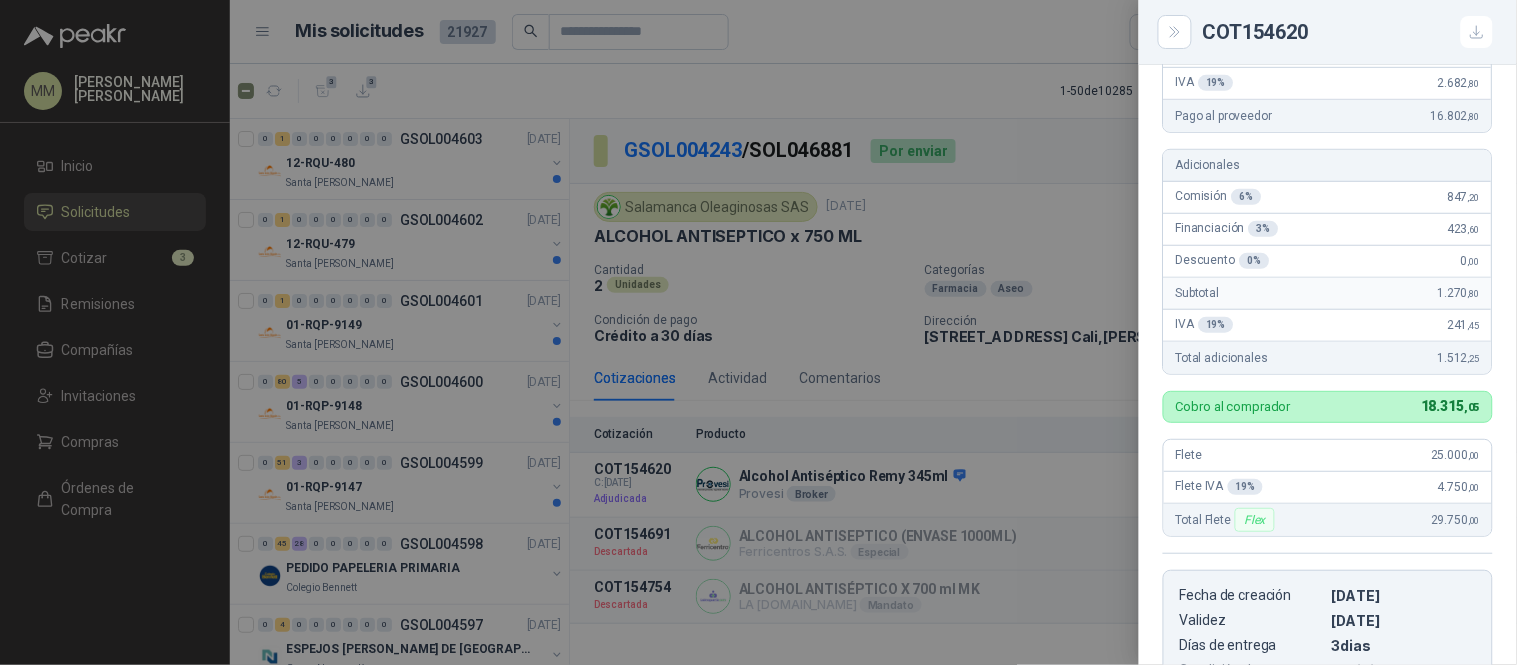 scroll, scrollTop: 692, scrollLeft: 0, axis: vertical 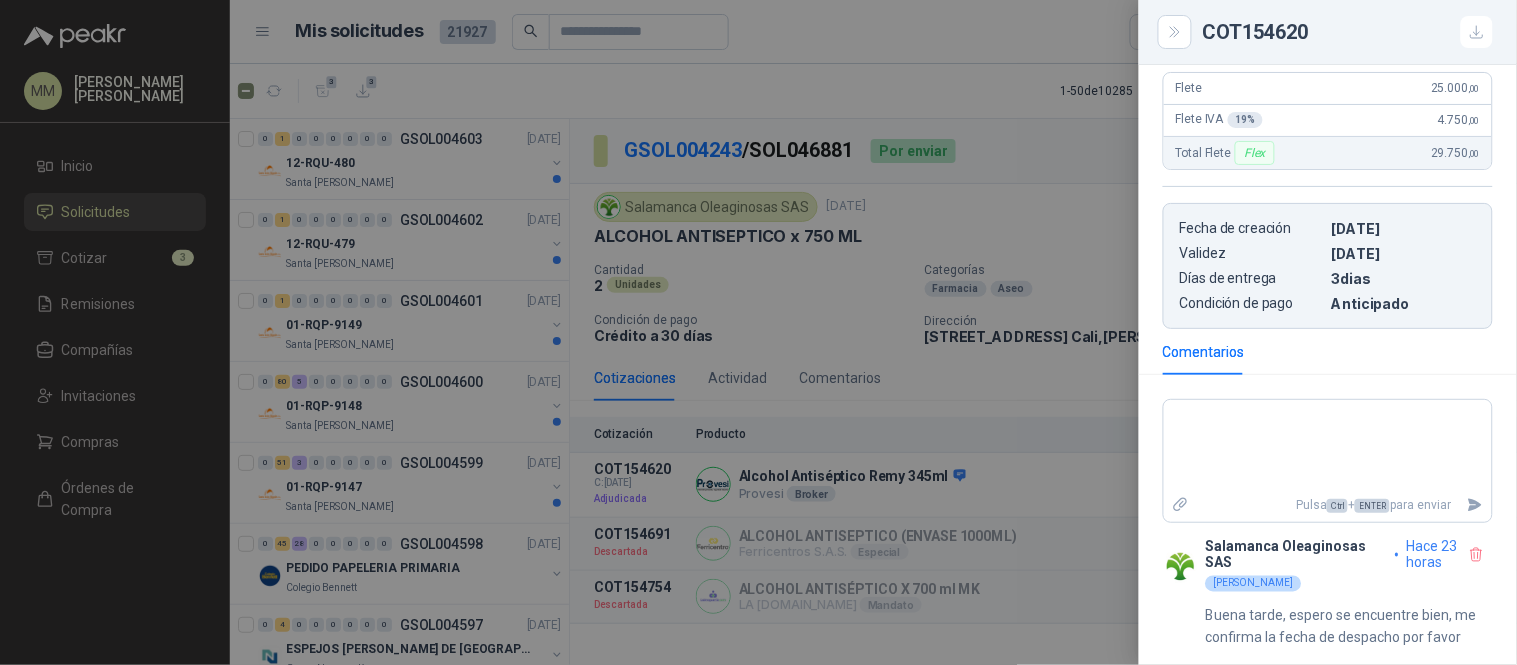 click at bounding box center (758, 332) 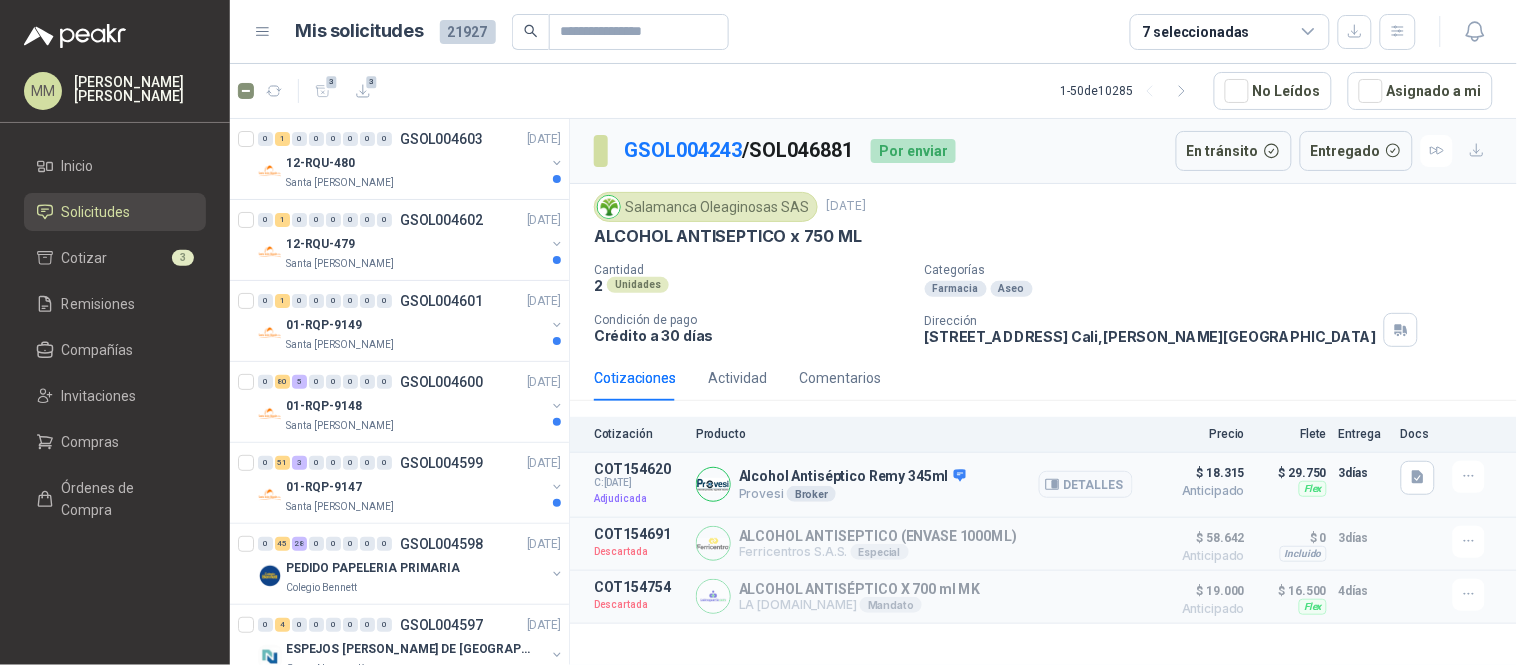 click on "Alcohol Antiséptico Remy 345ml" at bounding box center [852, 477] 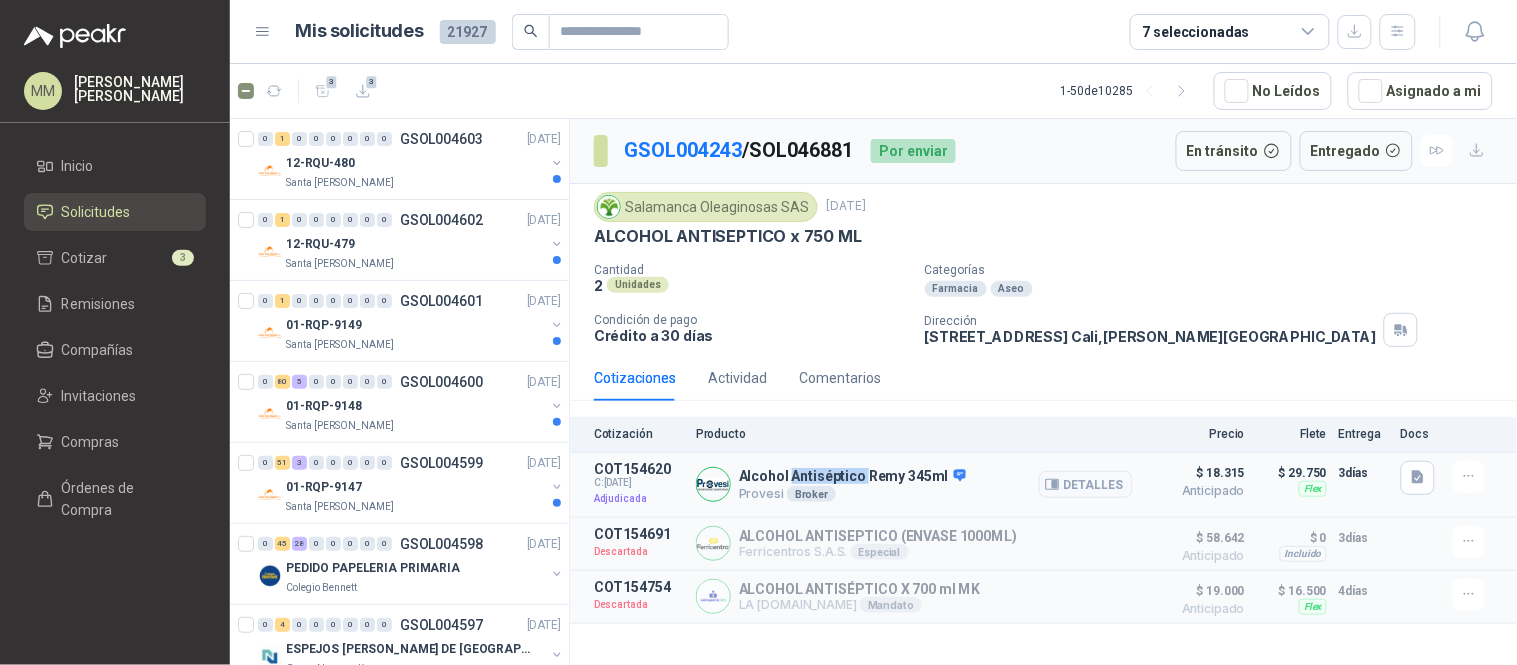 click on "Alcohol Antiséptico Remy 345ml" at bounding box center (852, 477) 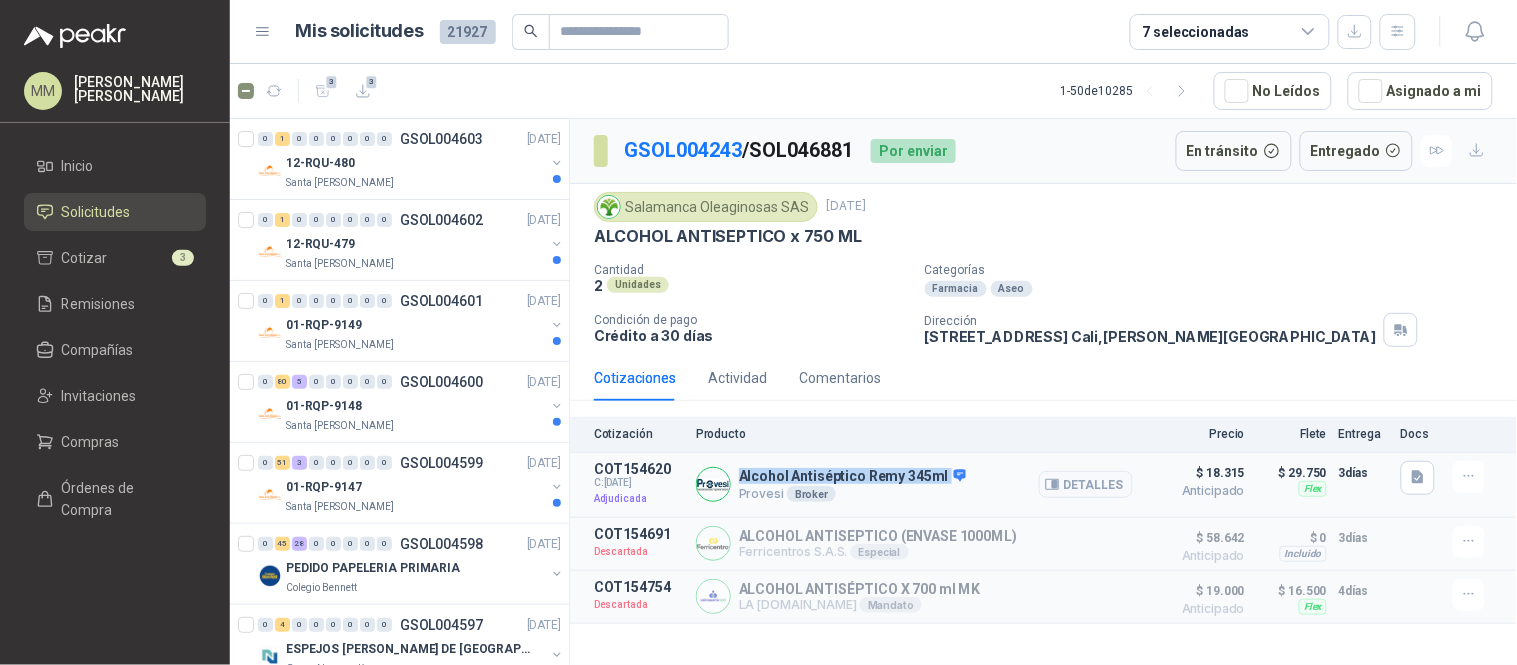 click on "Alcohol Antiséptico Remy 345ml" at bounding box center [852, 477] 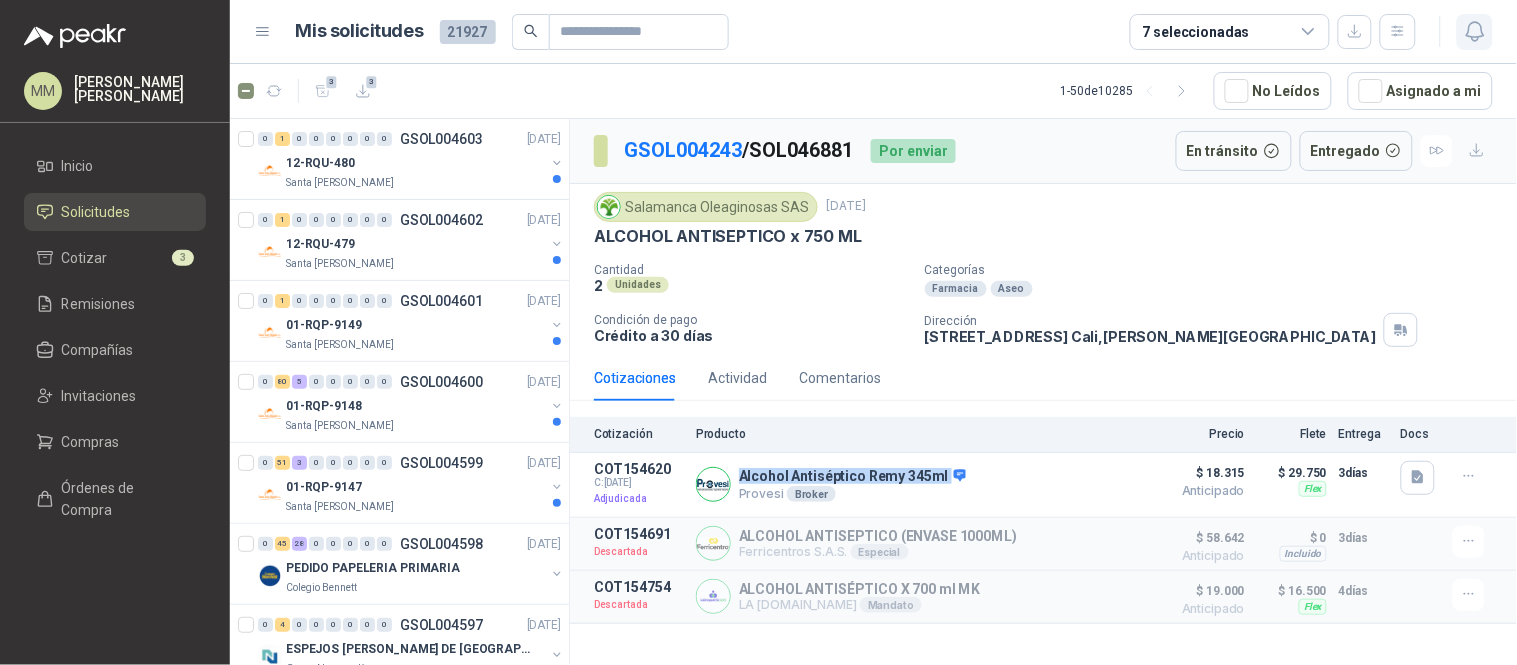 click at bounding box center (1475, 32) 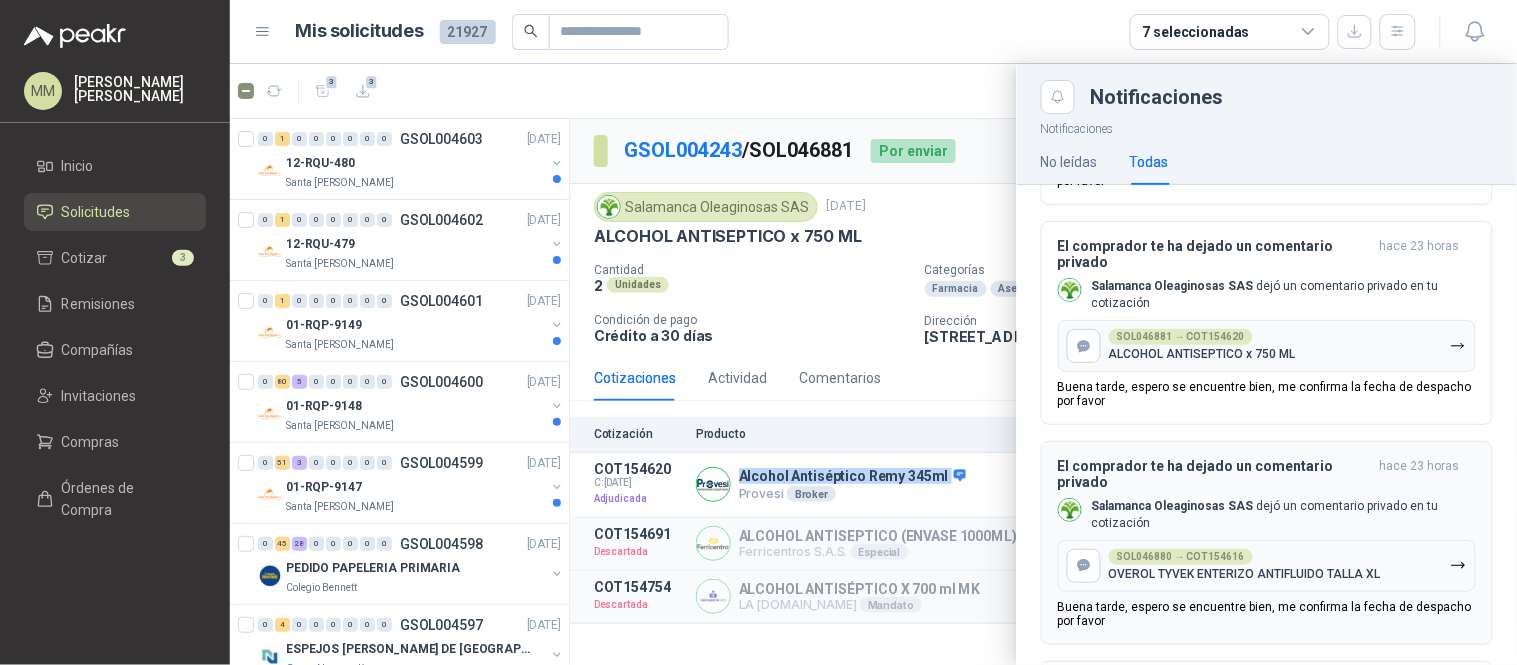 scroll, scrollTop: 222, scrollLeft: 0, axis: vertical 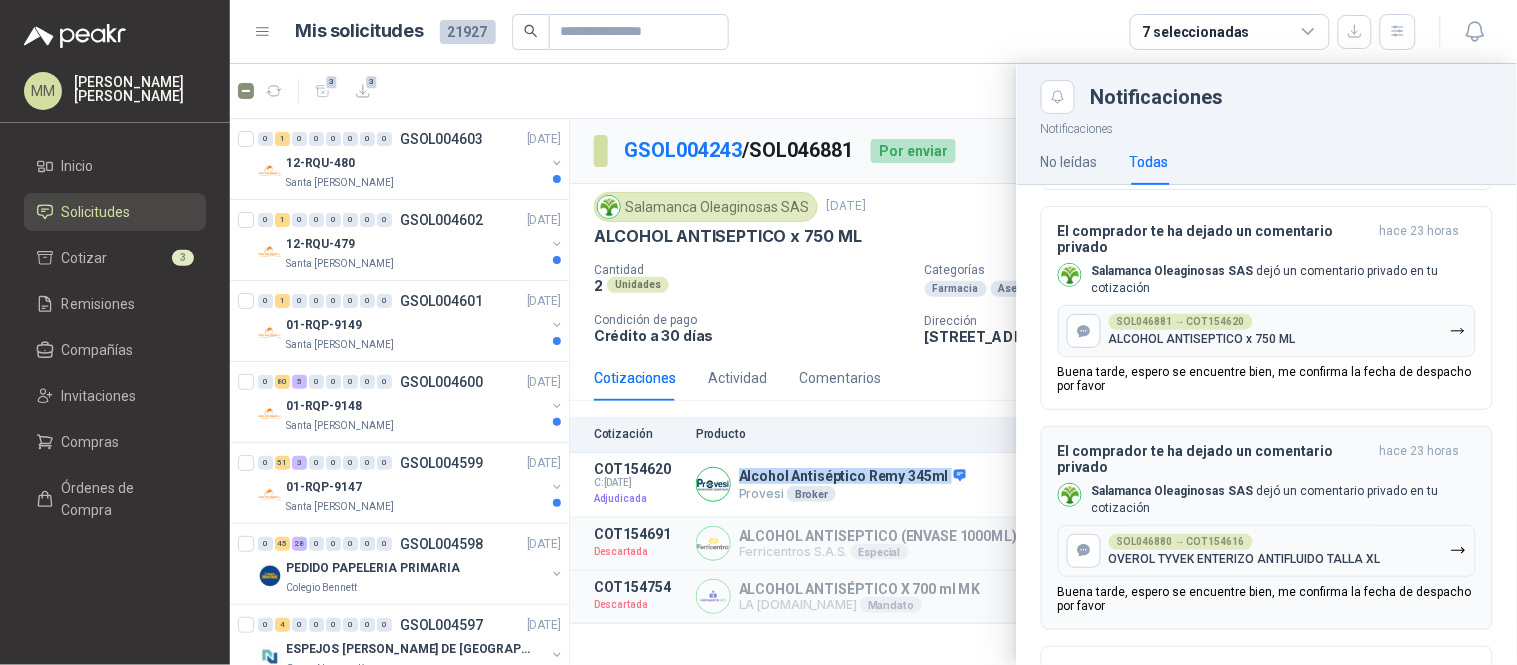 click on "El comprador te ha dejado un comentario privado" at bounding box center (1215, 459) 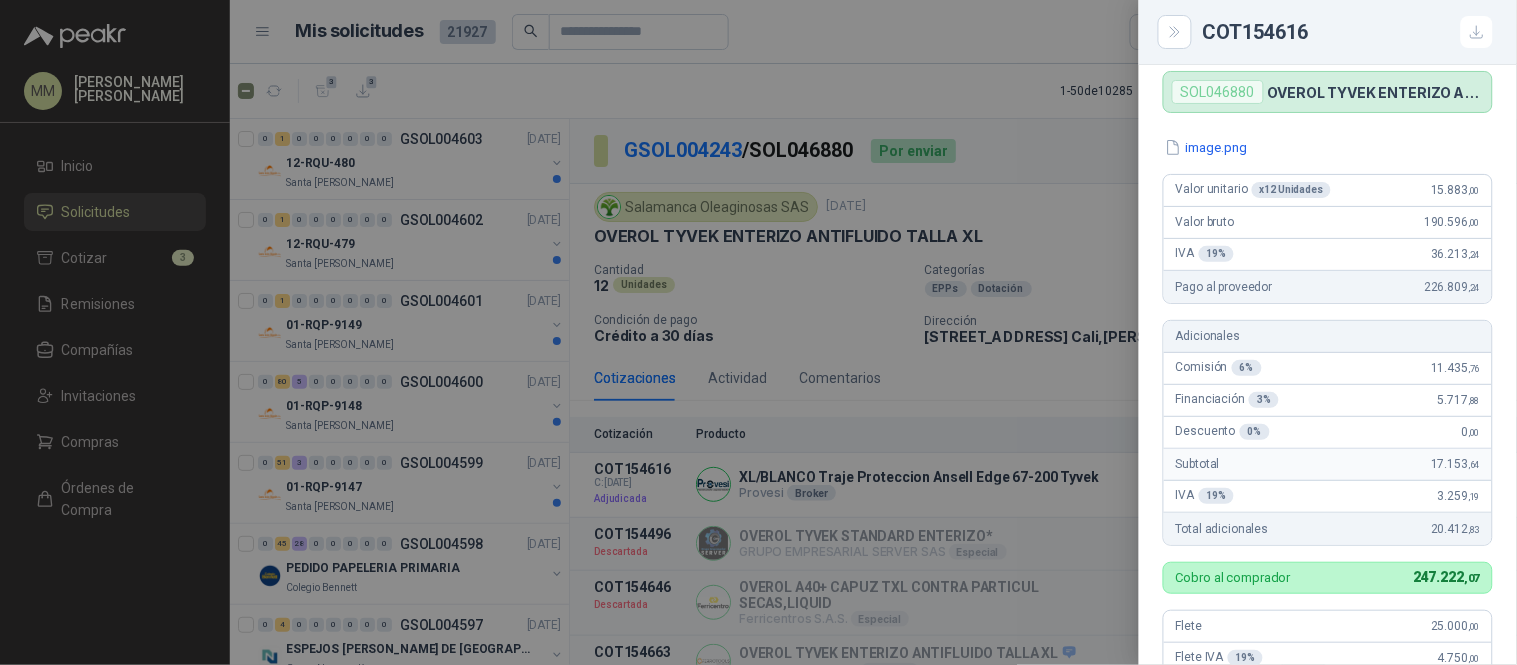 click at bounding box center [758, 332] 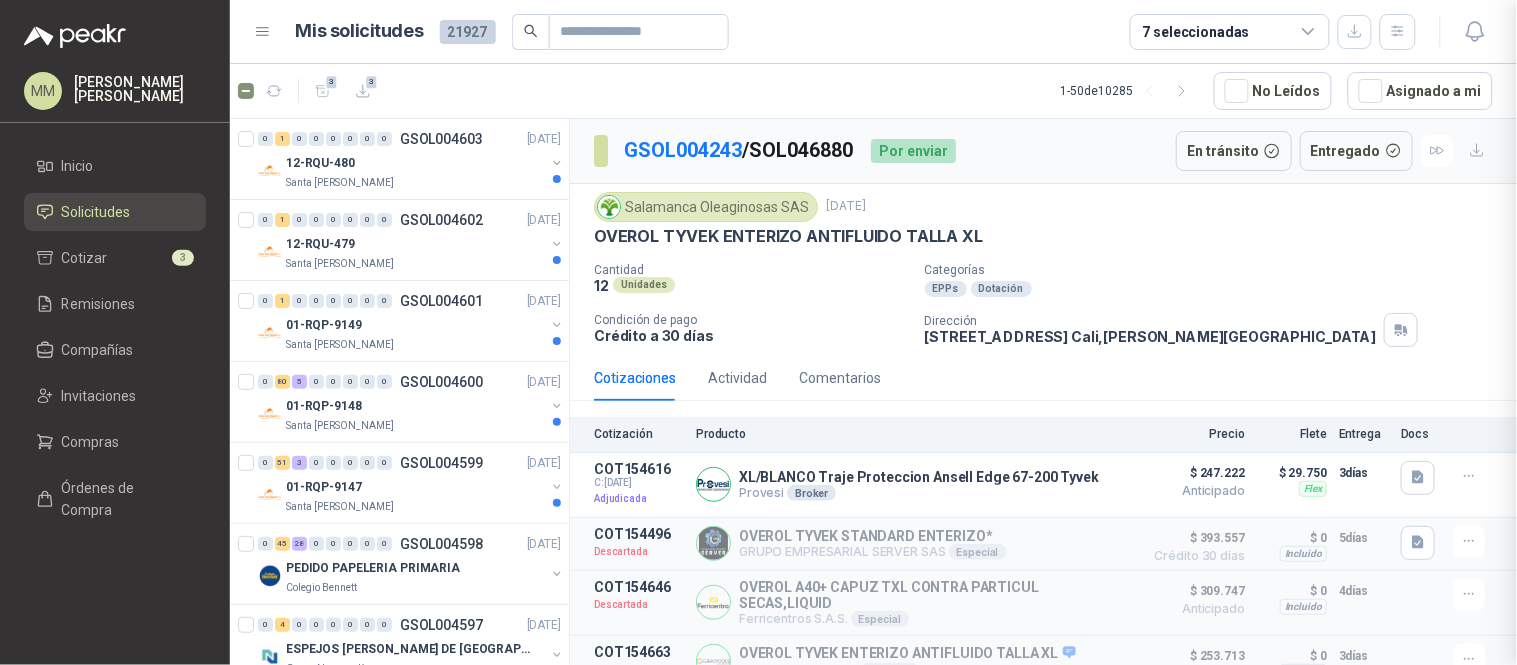 click at bounding box center [758, 332] 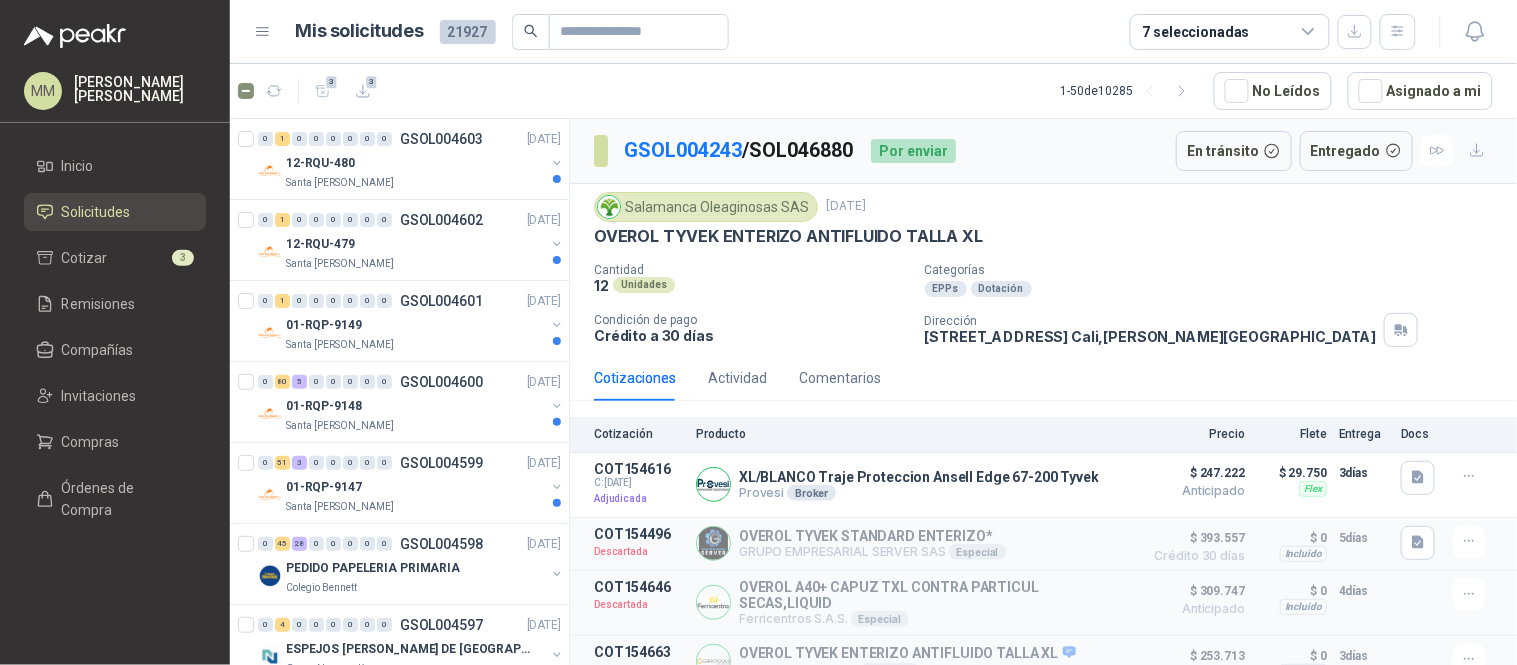 type 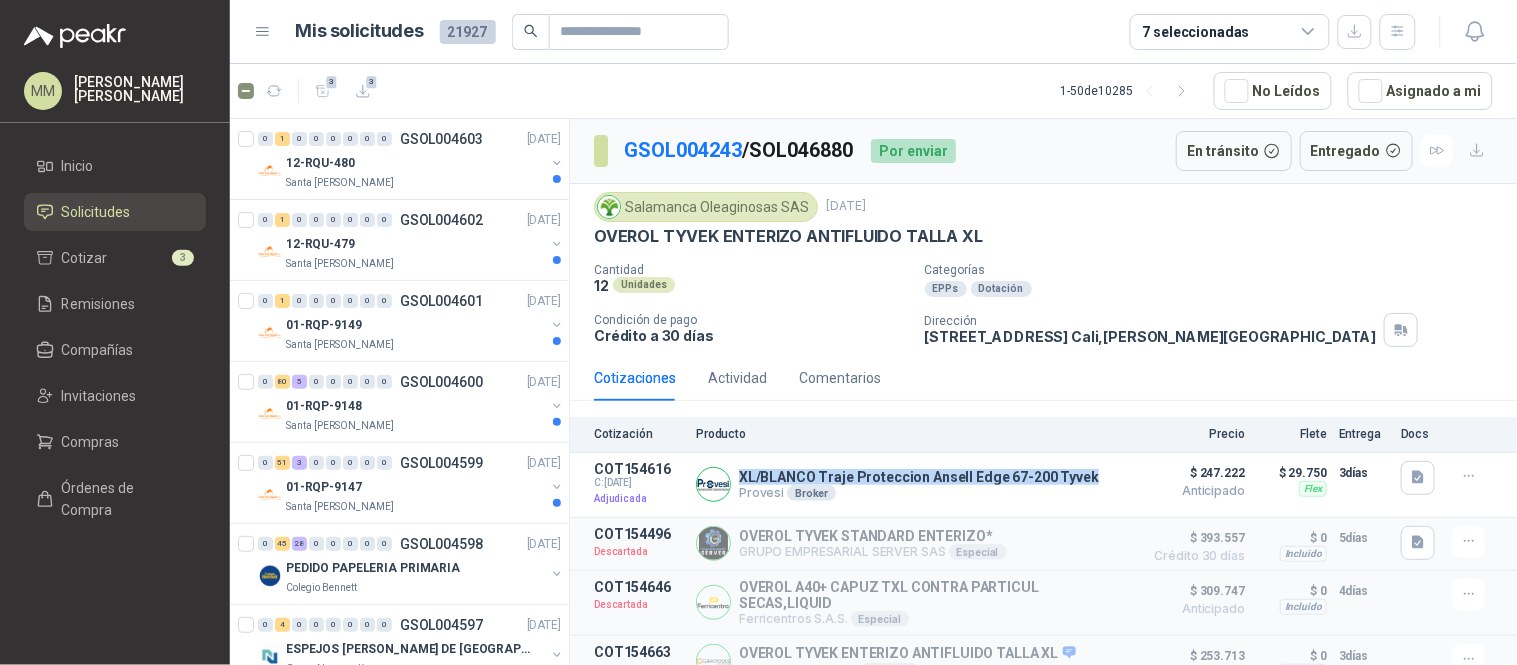 click on "XL/BLANCO Traje Proteccion Ansell Edge 67-200 Tyvek" at bounding box center (919, 477) 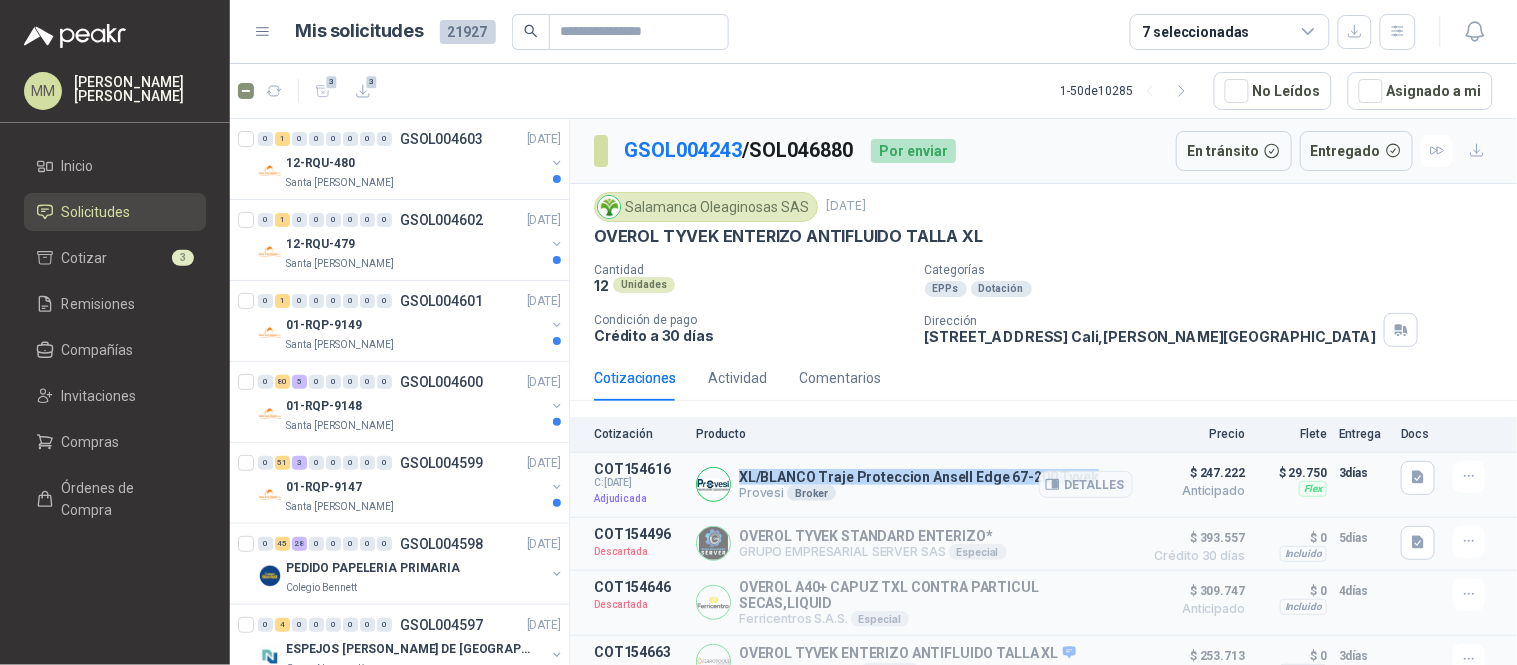 type 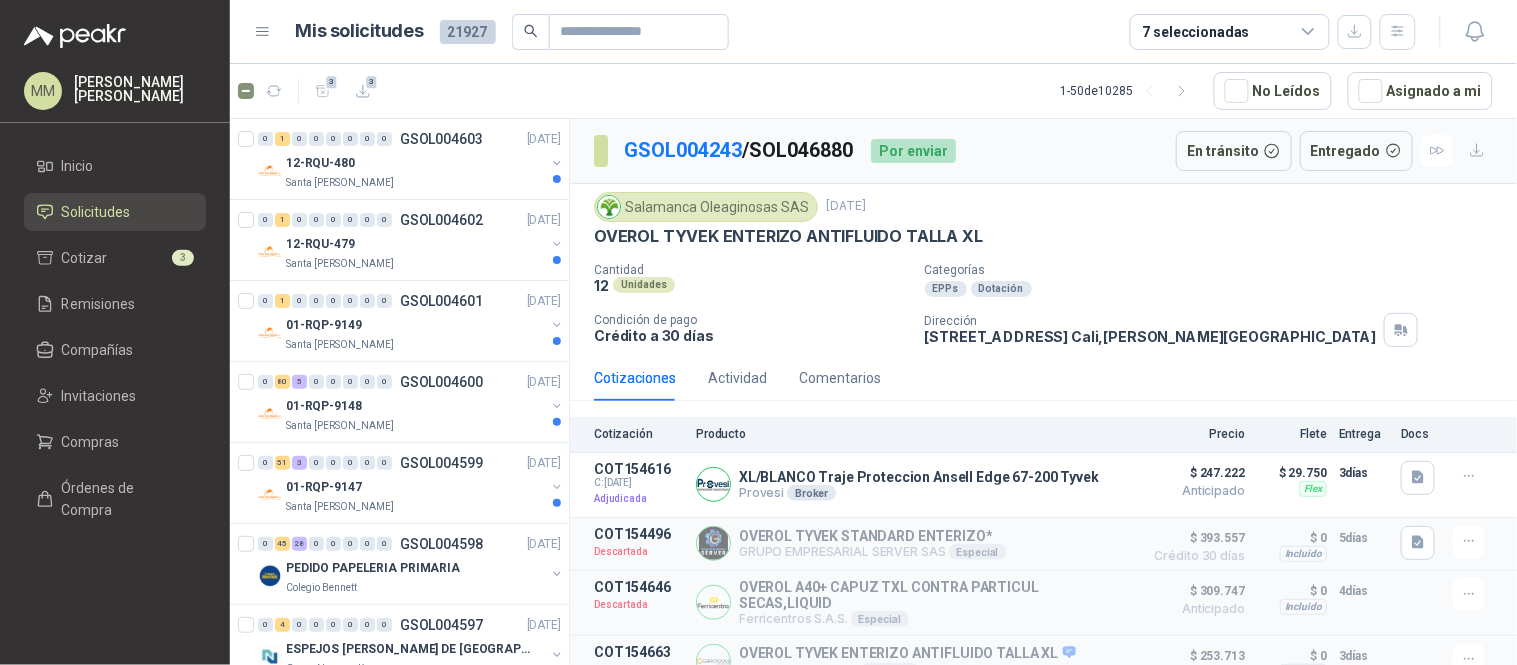 drag, startPoint x: 1137, startPoint y: 295, endPoint x: 1157, endPoint y: 301, distance: 20.880613 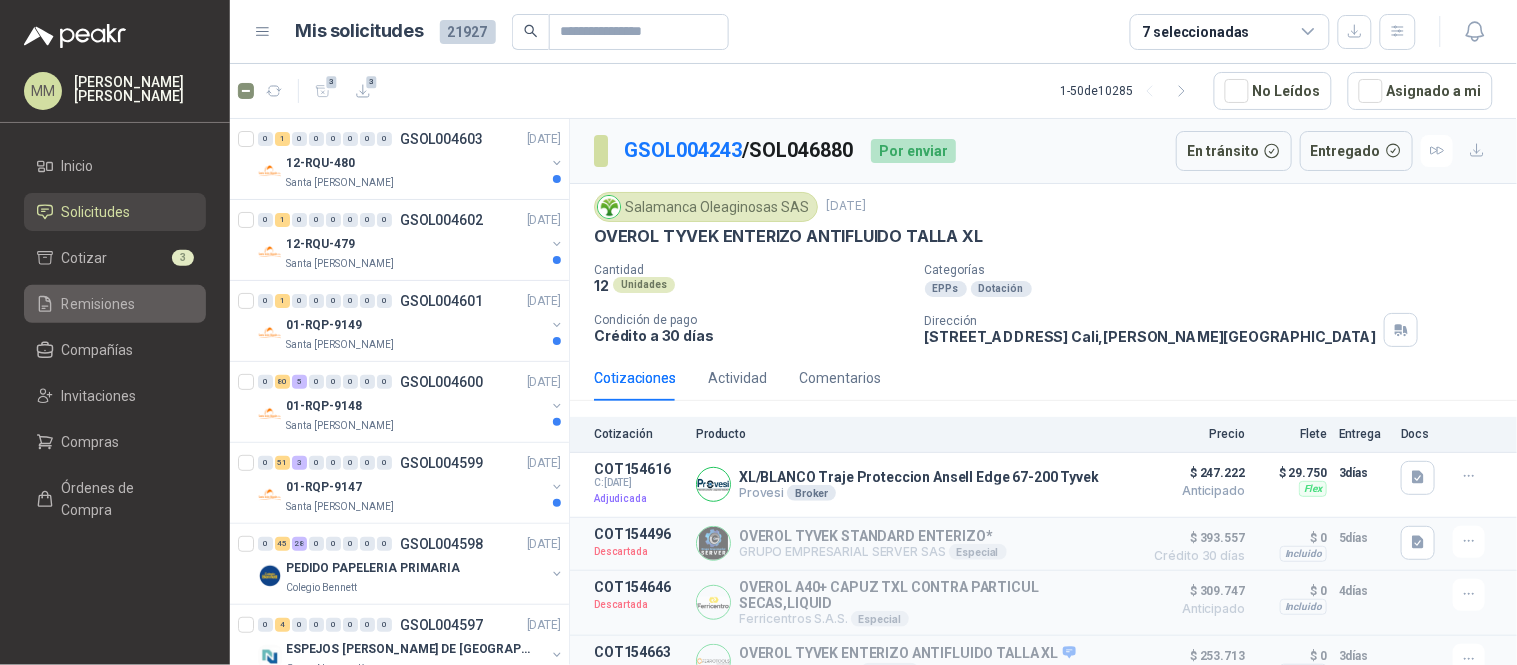 click on "Remisiones" at bounding box center (99, 304) 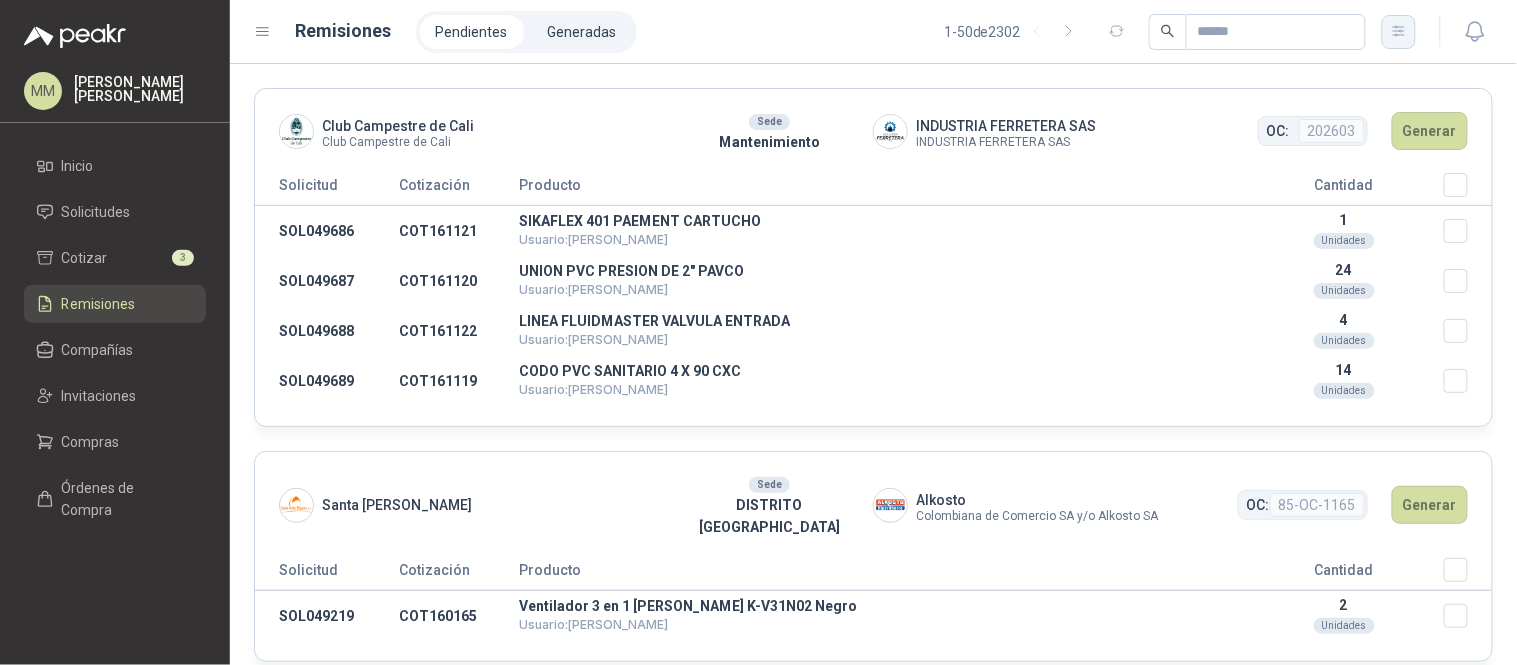 click 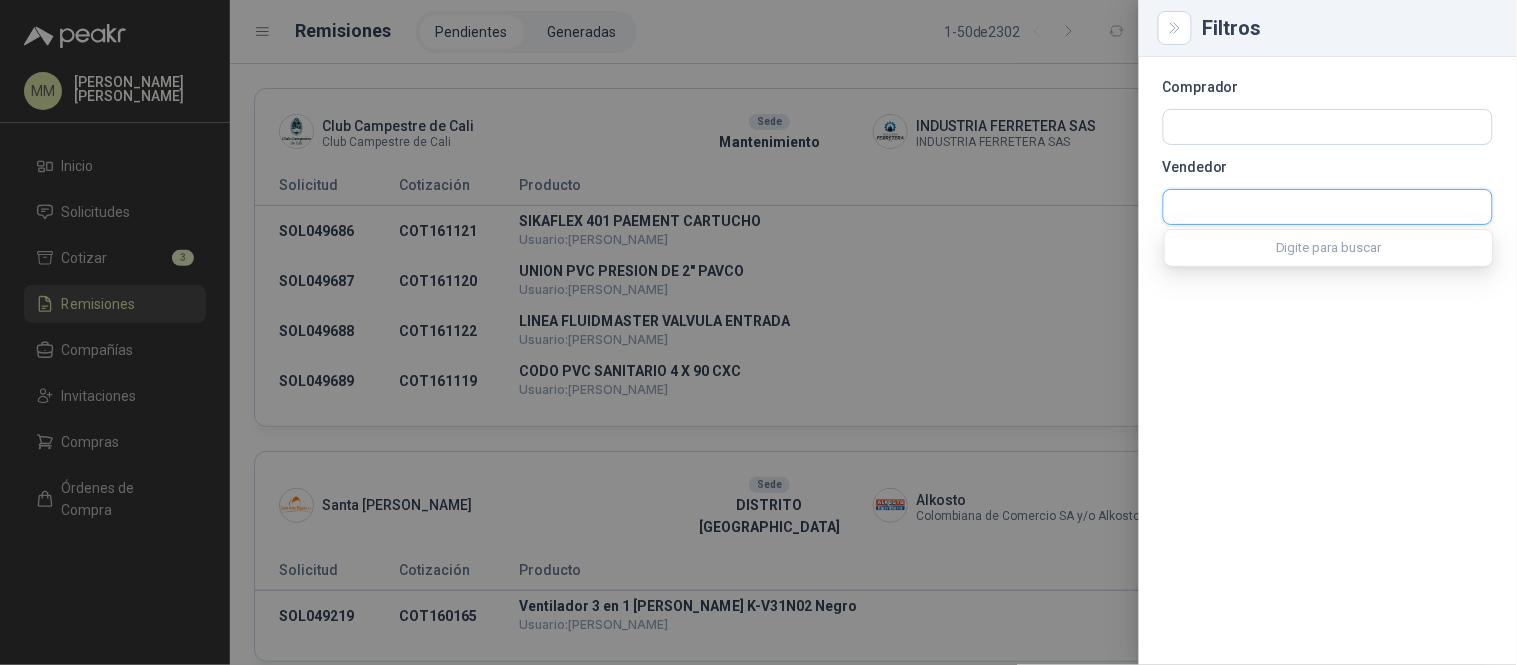click at bounding box center (1328, 207) 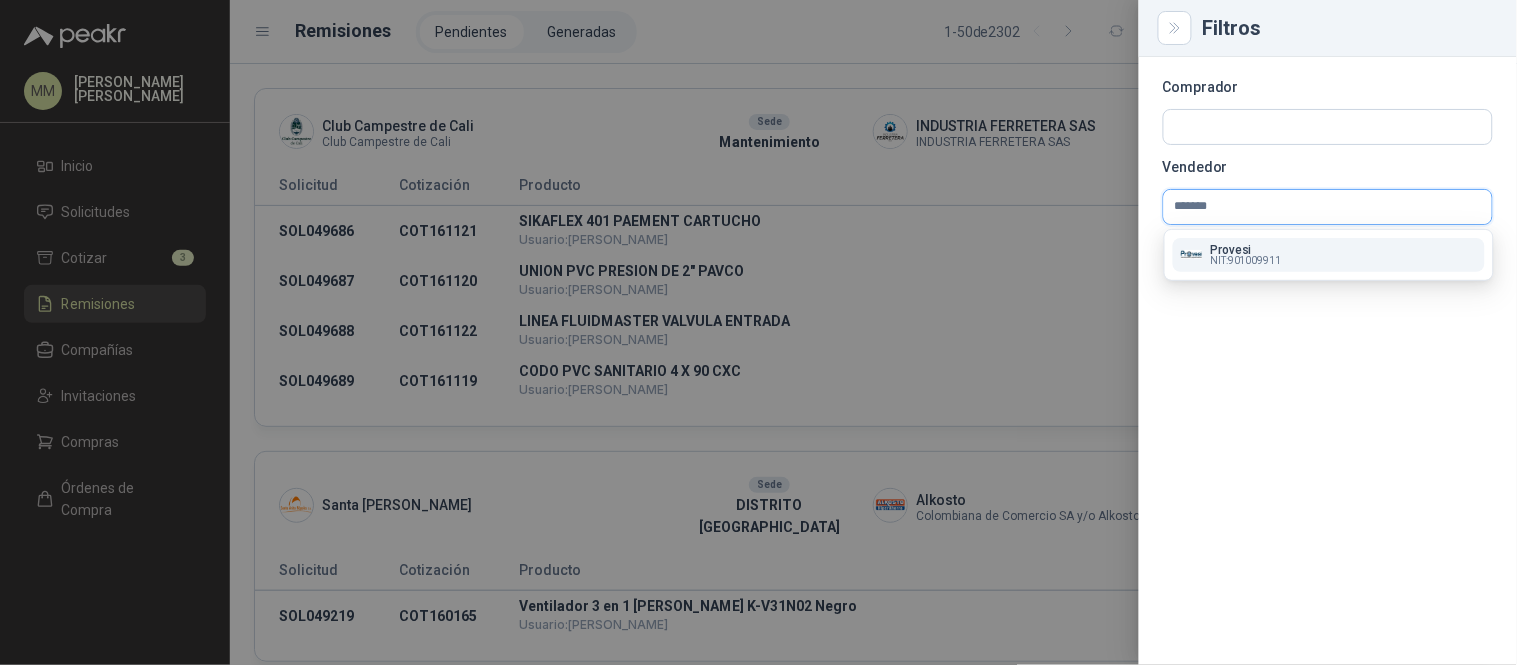 type on "*******" 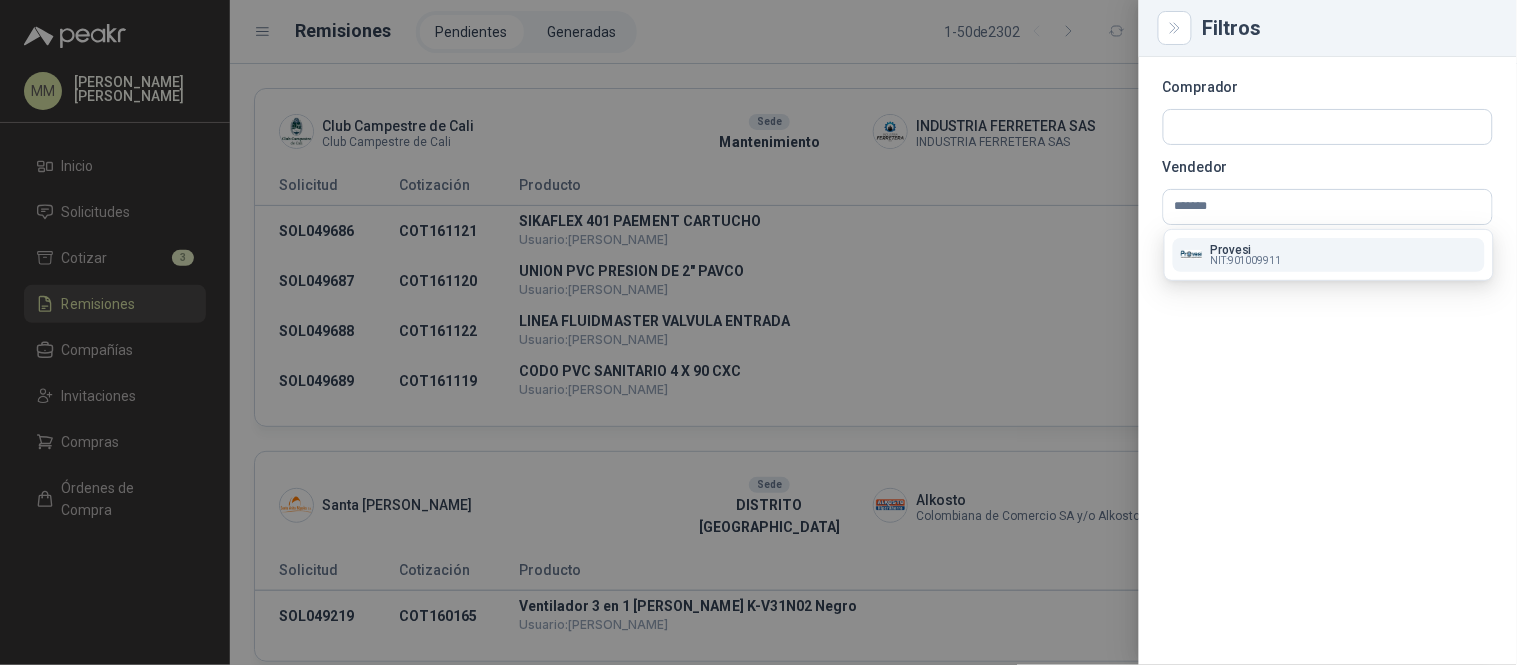 click on "NIT :  901009911" at bounding box center (1246, 261) 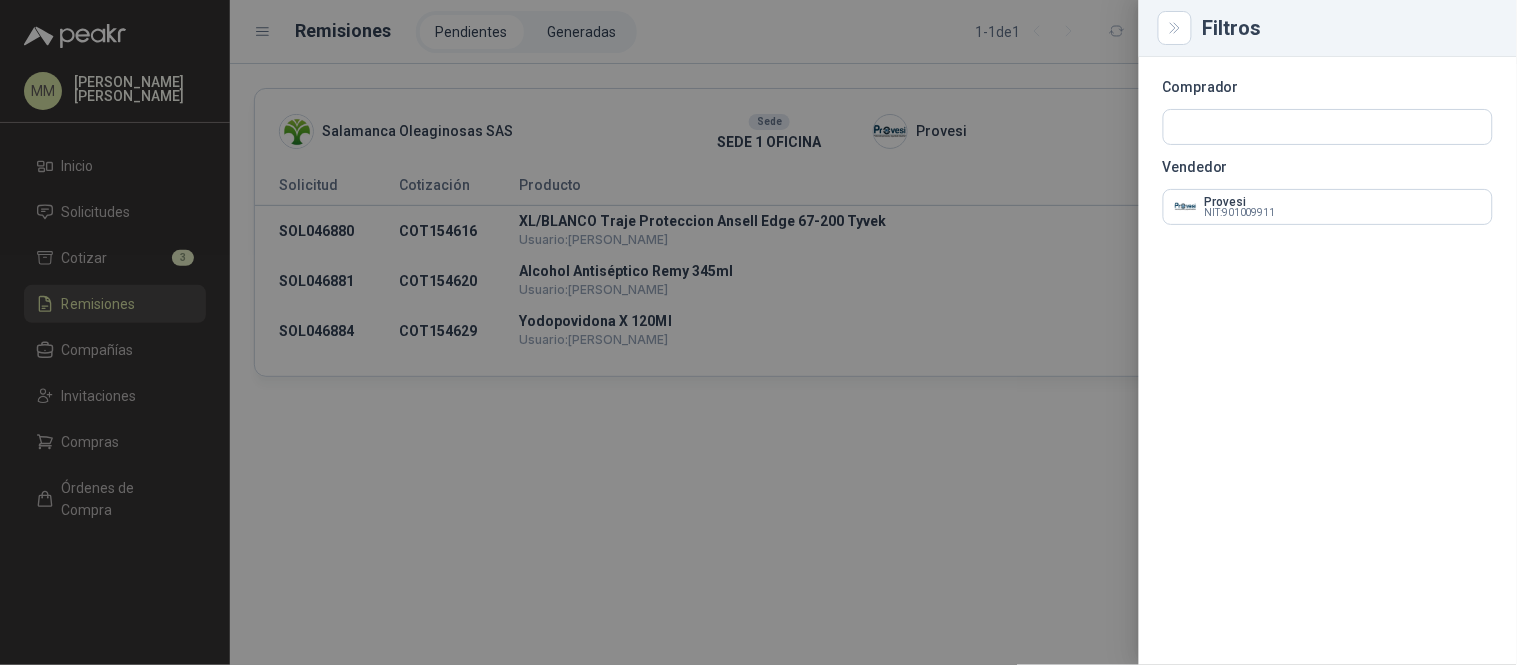 click at bounding box center [758, 332] 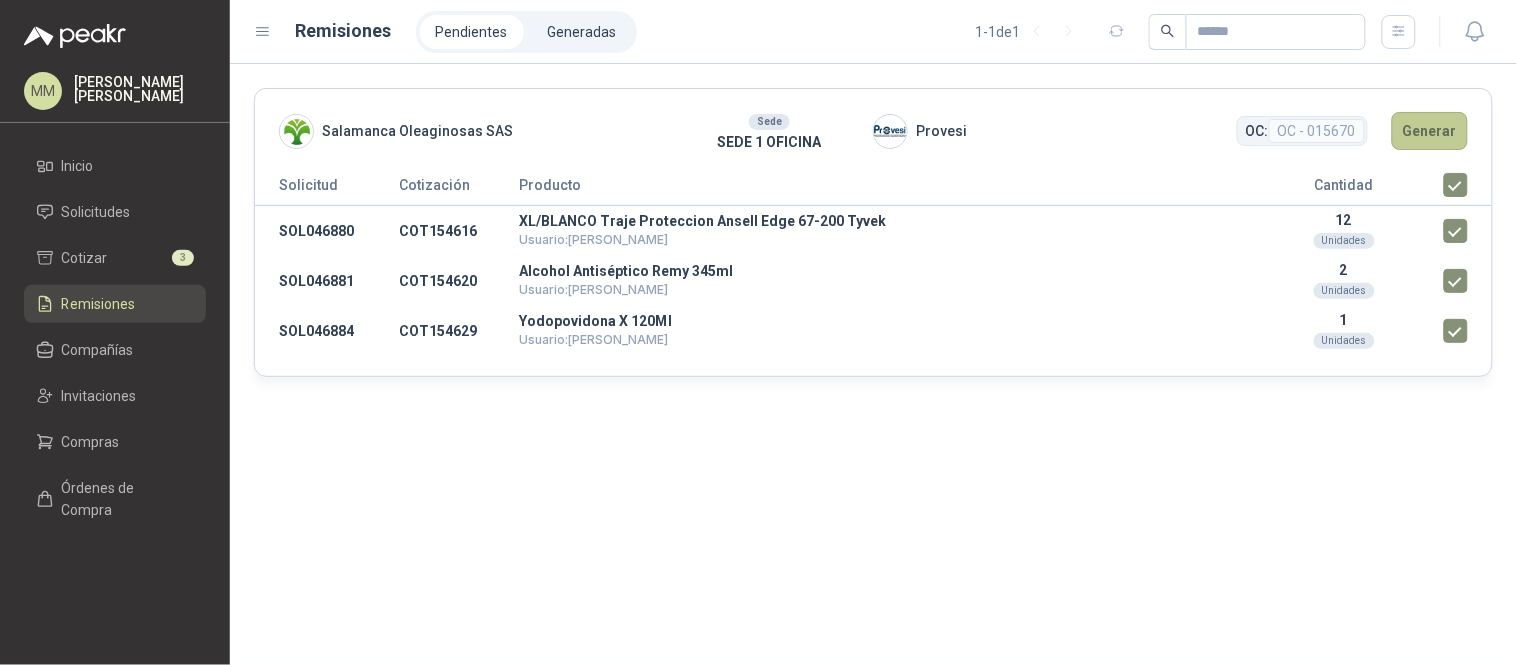 click on "Generar" at bounding box center [1430, 131] 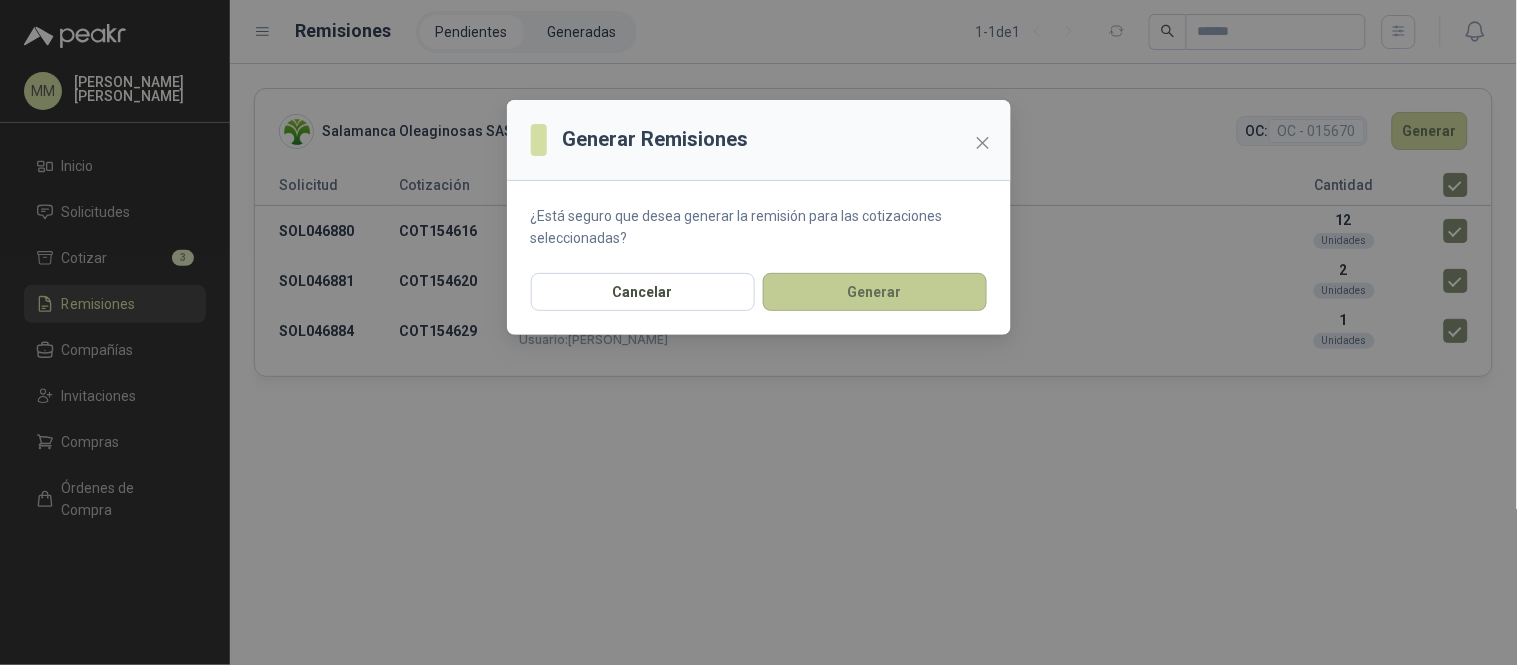 click on "Generar" at bounding box center [875, 292] 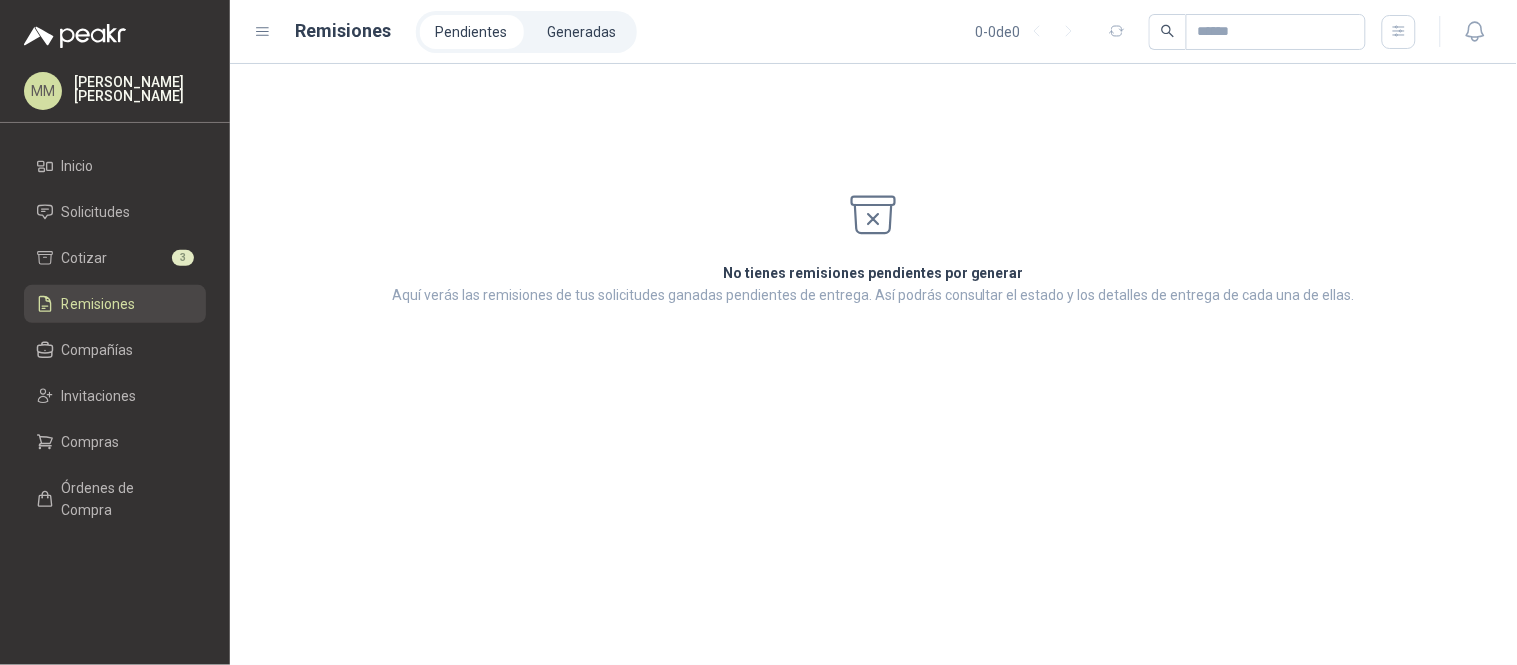 click on "Generadas" at bounding box center (582, 32) 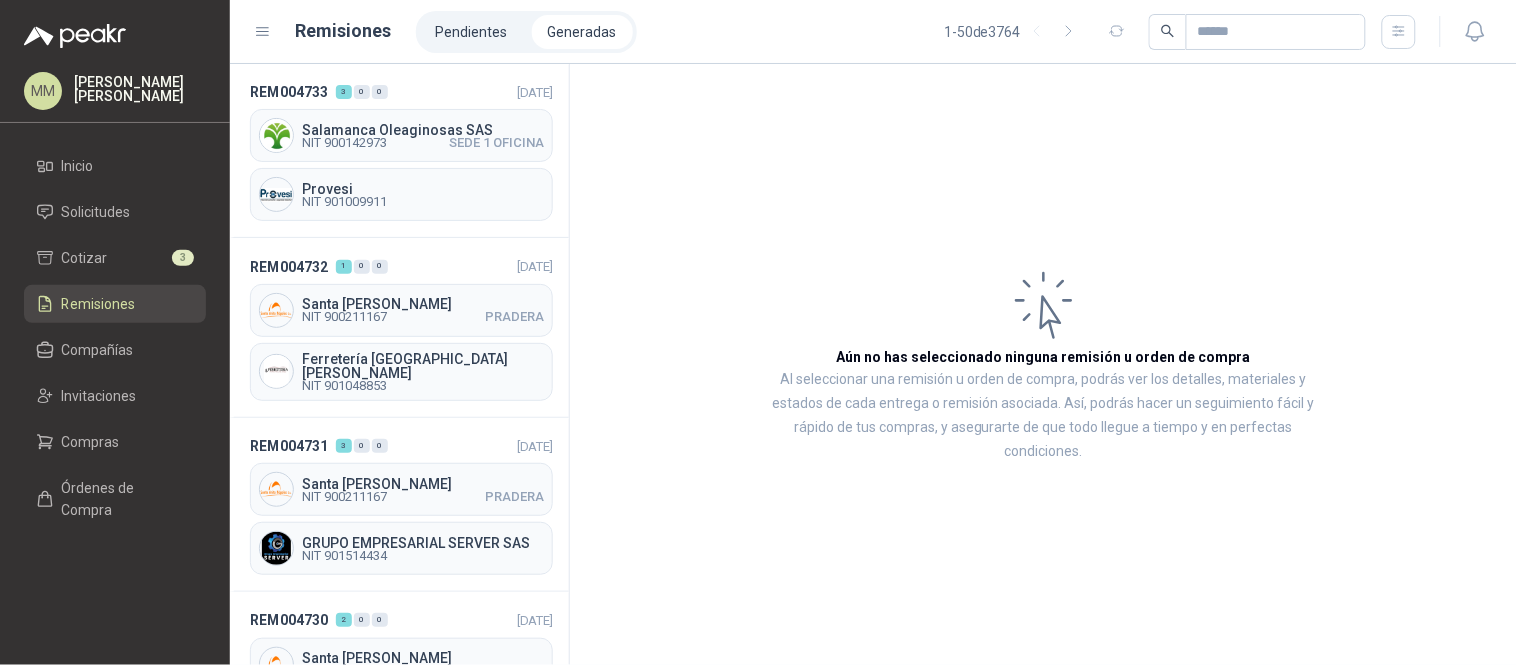 click on "Salamanca Oleaginosas SAS NIT   900142973 SEDE 1 OFICINA" at bounding box center [401, 135] 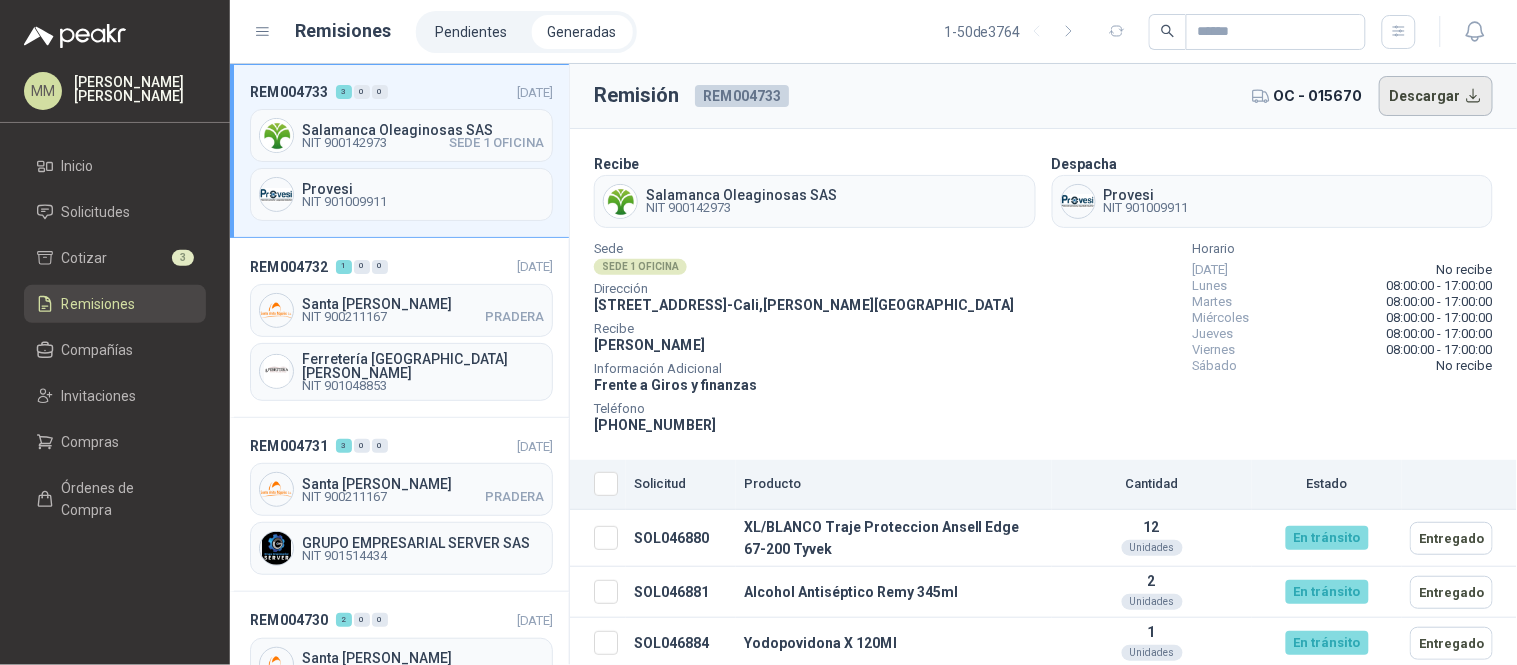 click on "Descargar" at bounding box center (1436, 96) 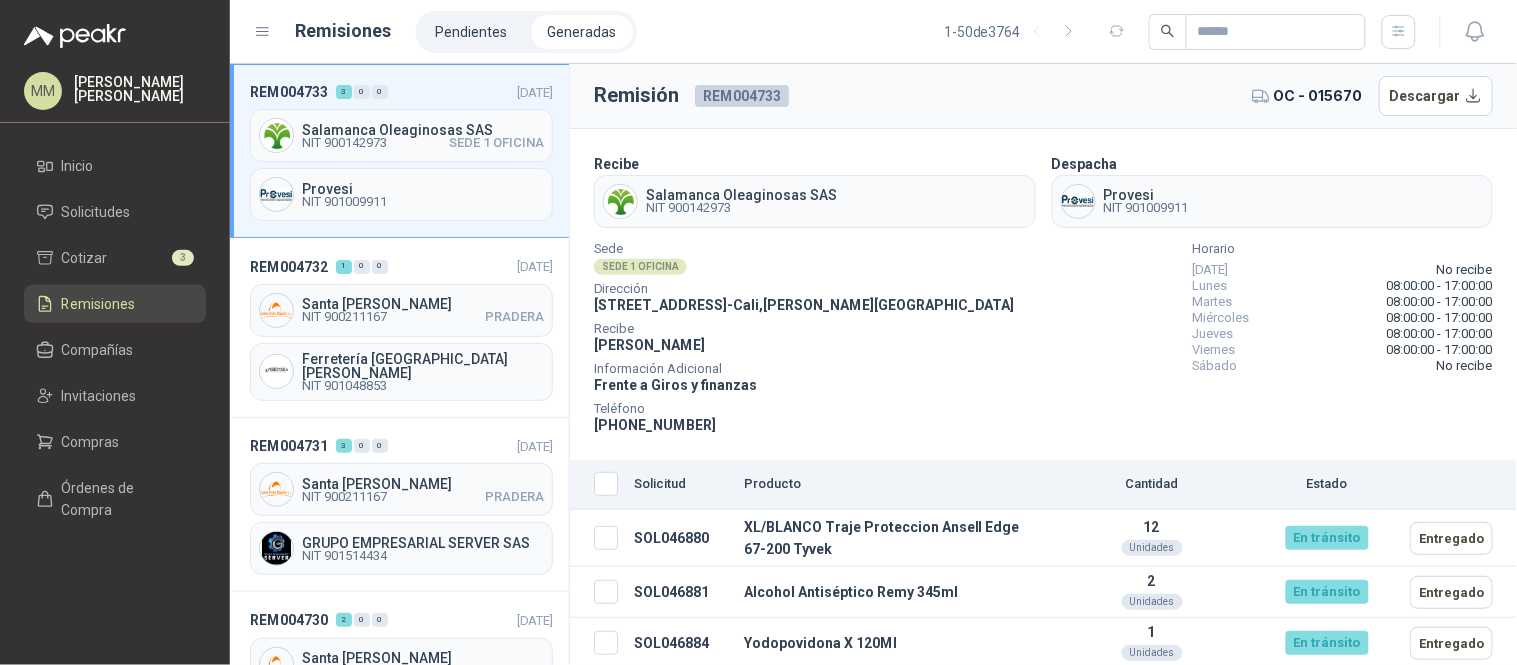 click on "Sede SEDE 1 OFICINA Dirección [STREET_ADDRESS][PERSON_NAME] [PERSON_NAME] Información Adicional Frente a Giros y finanzas Teléfono [PHONE_NUMBER] [PERSON_NAME][DATE] No recibe [DATE] 08:00:00 - 17:00:00 [DATE] 08:00:00 - 17:00:00 [DATE] 08:00:00 - 17:00:00 [DATE] 08:00:00 - 17:00:00 [DATE] 08:00:00 - 17:00:00 [DATE] No recibe" at bounding box center [1043, 340] 